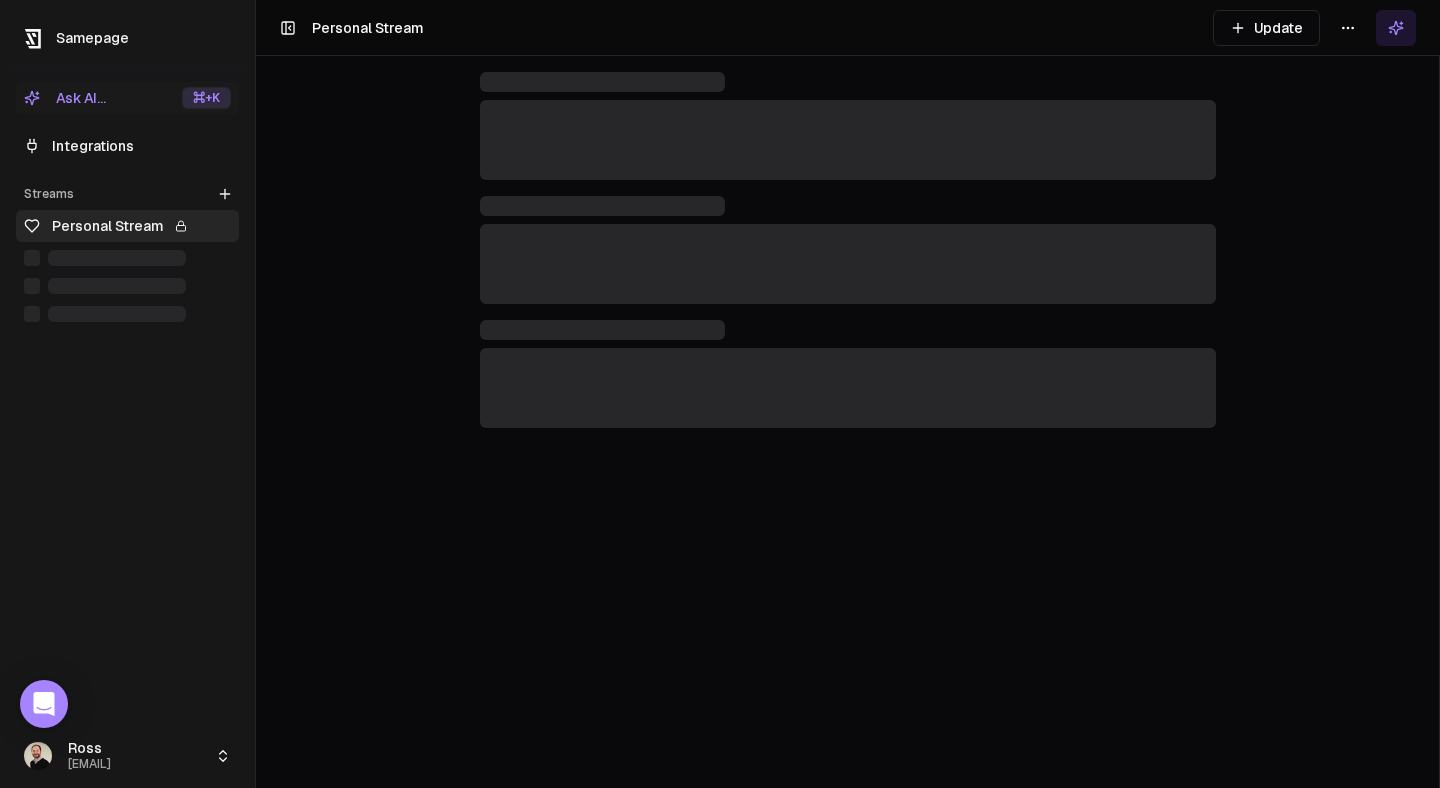 scroll, scrollTop: 0, scrollLeft: 0, axis: both 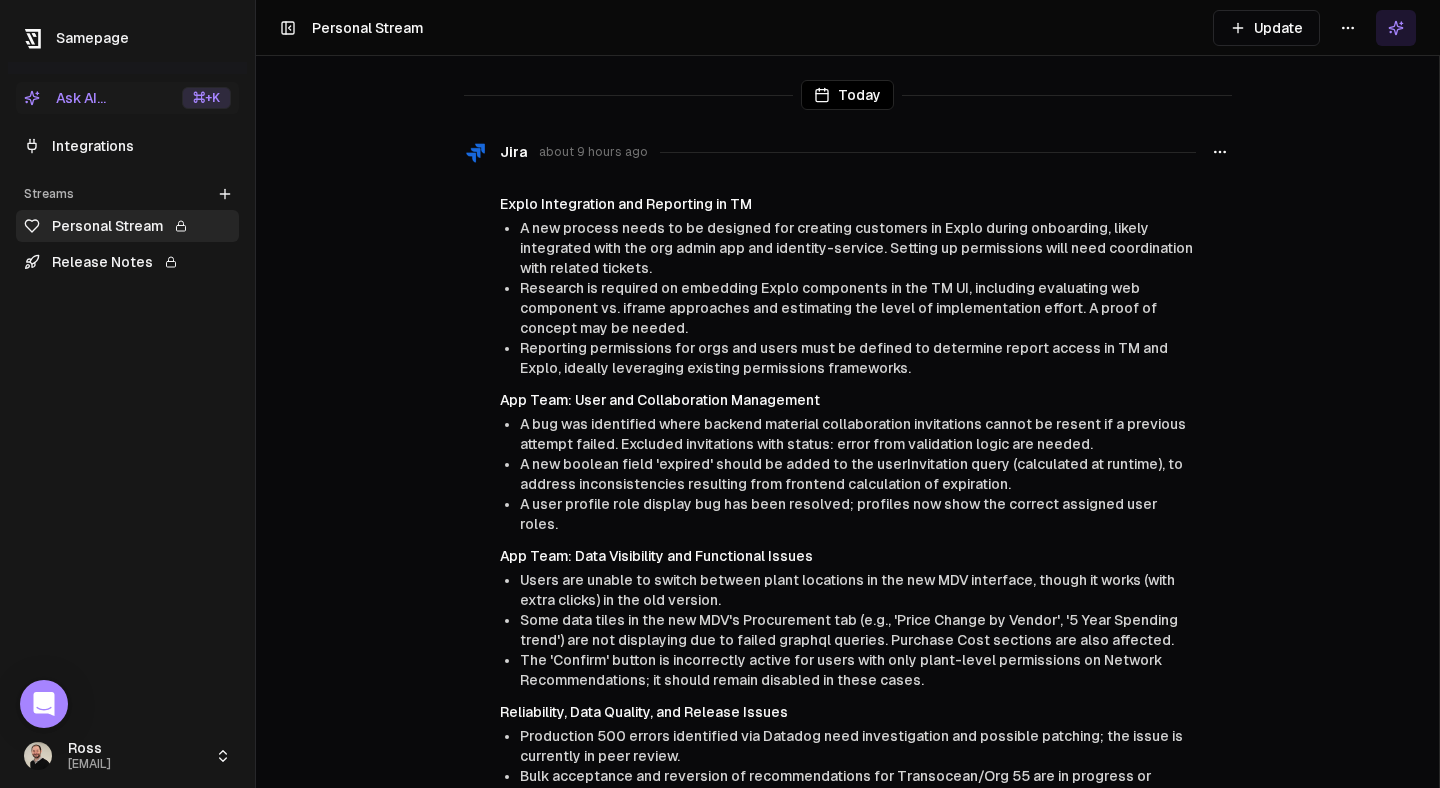 click on "Samepage Ask AI... ⌘ +K Integrations Streams   Create Stream Personal Stream Release Notes Ross ross.sonnabend@verusen.com Toggle Sidebar Personal Stream Update Today Jira about 9 hours ago Explo Integration and Reporting in TM A new process needs to be designed for creating customers in Explo during onboarding, likely integrated with the org admin app and identity-service. Setting up permissions will need coordination with related tickets.   Research is required on embedding Explo components in the TM UI, including evaluating web component vs. iframe approaches and estimating the level of implementation effort. A proof of concept may be needed.   Reporting permissions for orgs and users must be defined to determine report access in TM and Explo, ideally leveraging existing permissions frameworks.   App Team: User and Collaboration Management     A user profile role display bug has been resolved; profiles now show the correct assigned user roles.   App Team: Data Visibility and Functional Issues" at bounding box center [720, 394] 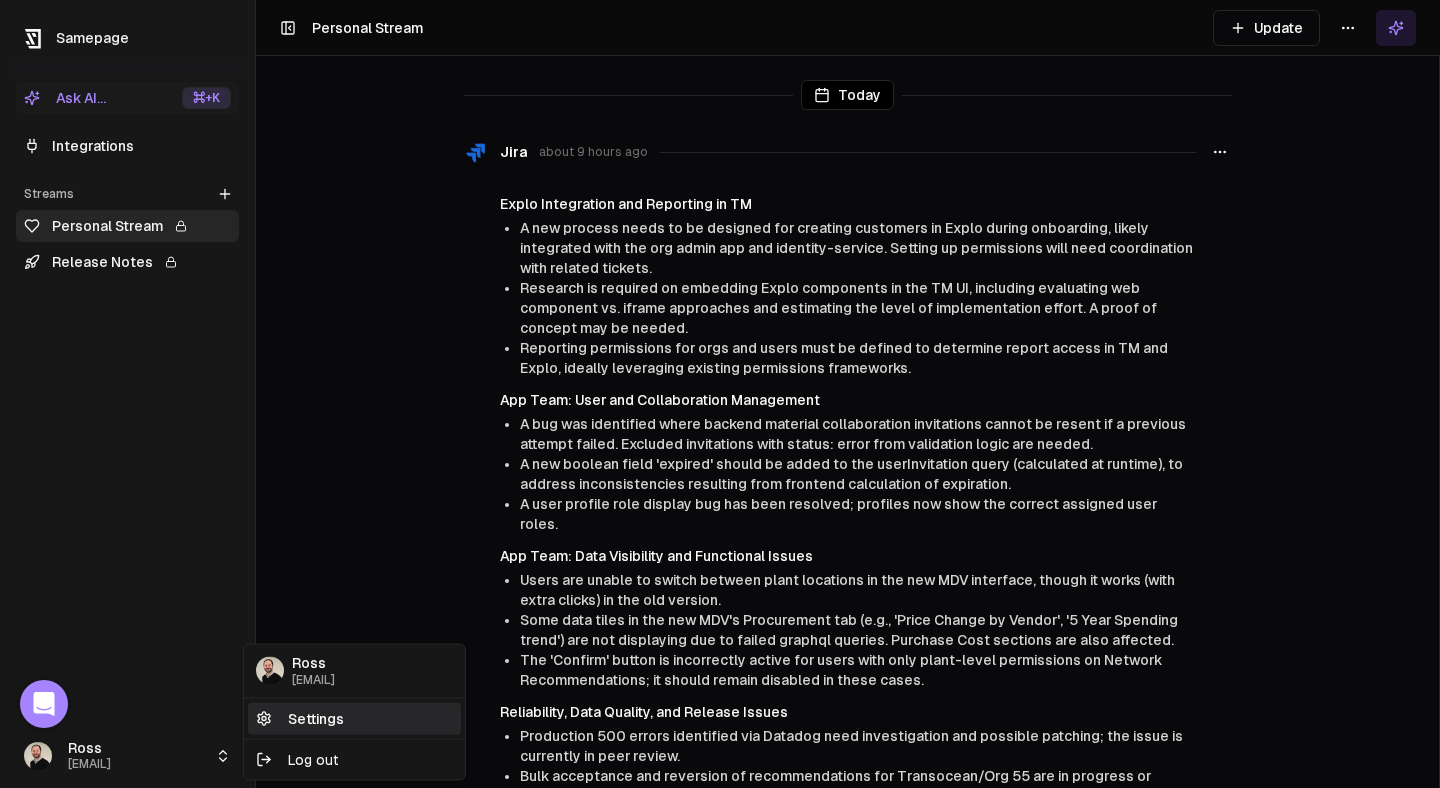 click on "Settings" at bounding box center (354, 718) 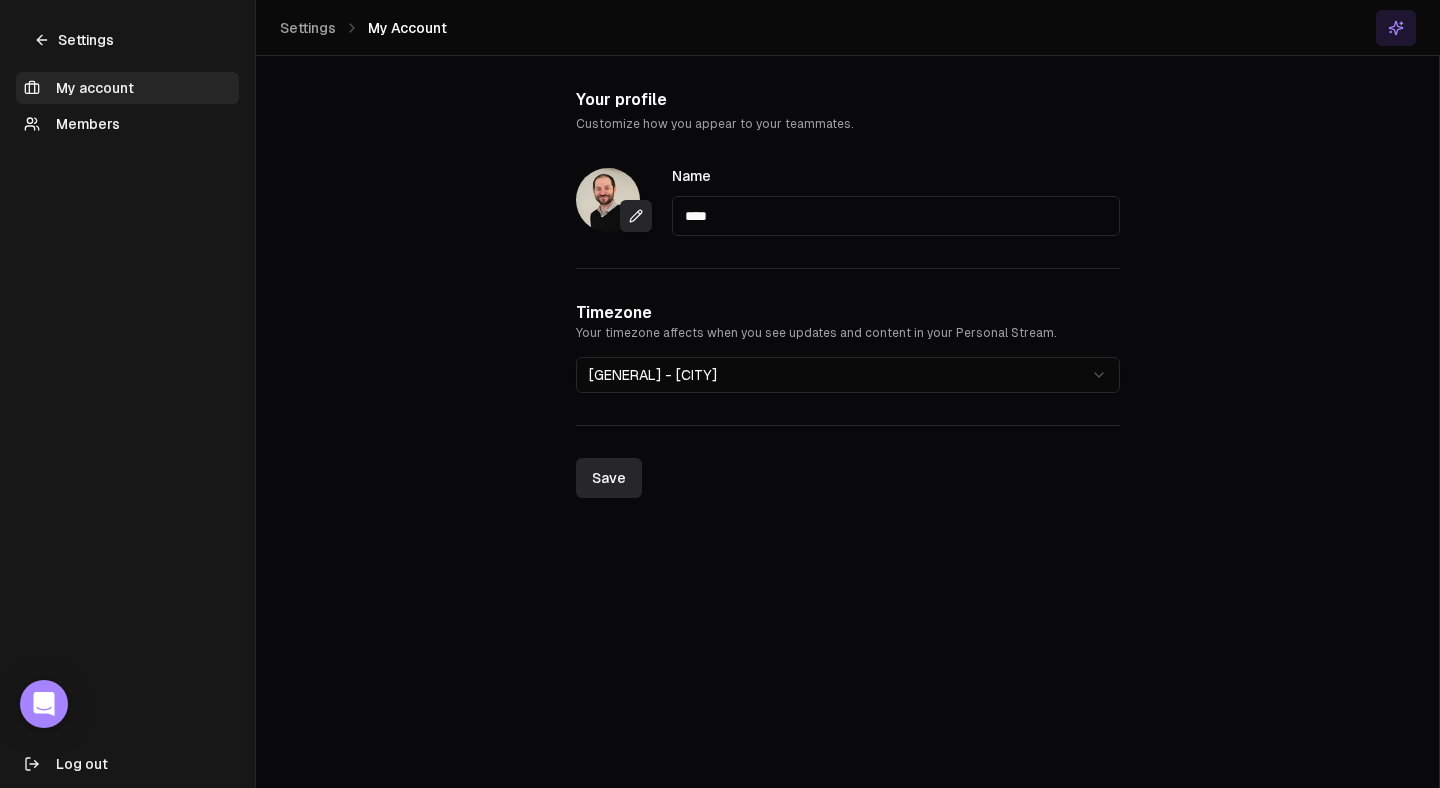 click on "Settings" at bounding box center [74, 40] 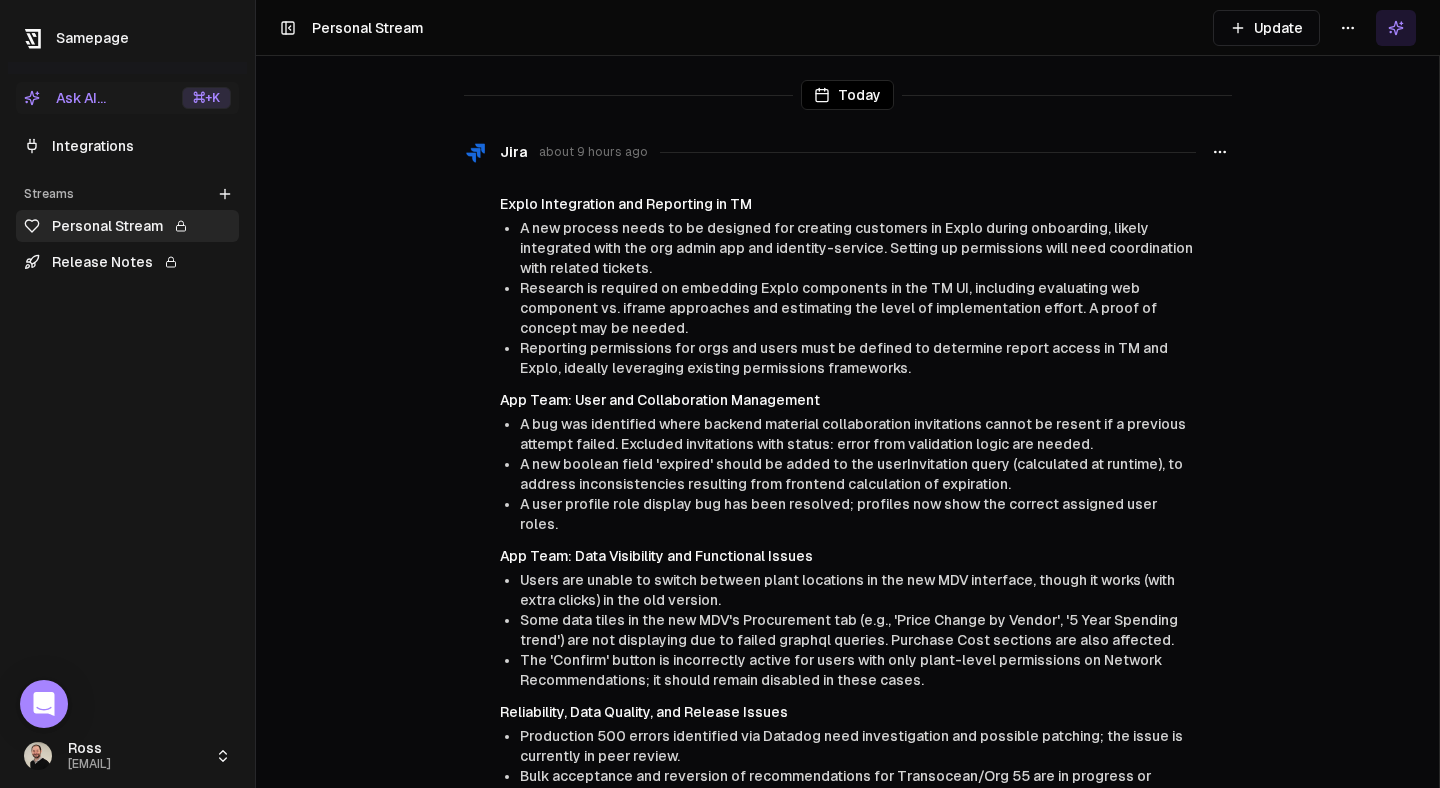 click on "Samepage Ask AI... ⌘ +K Integrations Streams   Create Stream Personal Stream Release Notes Ross ross.sonnabend@verusen.com Toggle Sidebar Personal Stream Update Today Jira about 9 hours ago Explo Integration and Reporting in TM A new process needs to be designed for creating customers in Explo during onboarding, likely integrated with the org admin app and identity-service. Setting up permissions will need coordination with related tickets.   Research is required on embedding Explo components in the TM UI, including evaluating web component vs. iframe approaches and estimating the level of implementation effort. A proof of concept may be needed.   Reporting permissions for orgs and users must be defined to determine report access in TM and Explo, ideally leveraging existing permissions frameworks.   App Team: User and Collaboration Management     A user profile role display bug has been resolved; profiles now show the correct assigned user roles.   App Team: Data Visibility and Functional Issues" at bounding box center (720, 394) 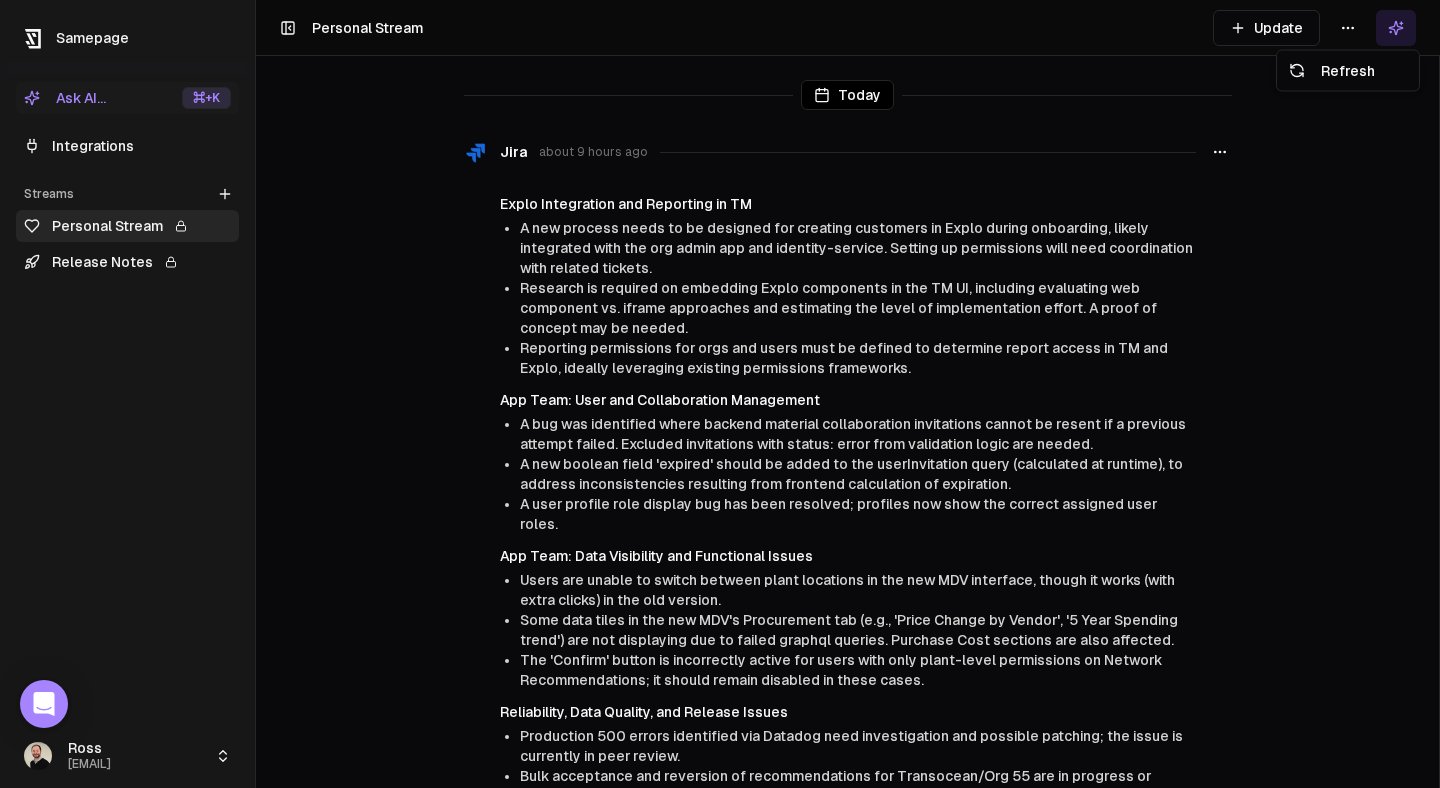 click on "Samepage Ask AI... ⌘ +K Integrations Streams   Create Stream Personal Stream Release Notes Ross ross.sonnabend@verusen.com Toggle Sidebar Personal Stream Update Today Jira about 9 hours ago Explo Integration and Reporting in TM A new process needs to be designed for creating customers in Explo during onboarding, likely integrated with the org admin app and identity-service. Setting up permissions will need coordination with related tickets.   Research is required on embedding Explo components in the TM UI, including evaluating web component vs. iframe approaches and estimating the level of implementation effort. A proof of concept may be needed.   Reporting permissions for orgs and users must be defined to determine report access in TM and Explo, ideally leveraging existing permissions frameworks.   App Team: User and Collaboration Management     A user profile role display bug has been resolved; profiles now show the correct assigned user roles.   App Team: Data Visibility and Functional Issues" at bounding box center (720, 394) 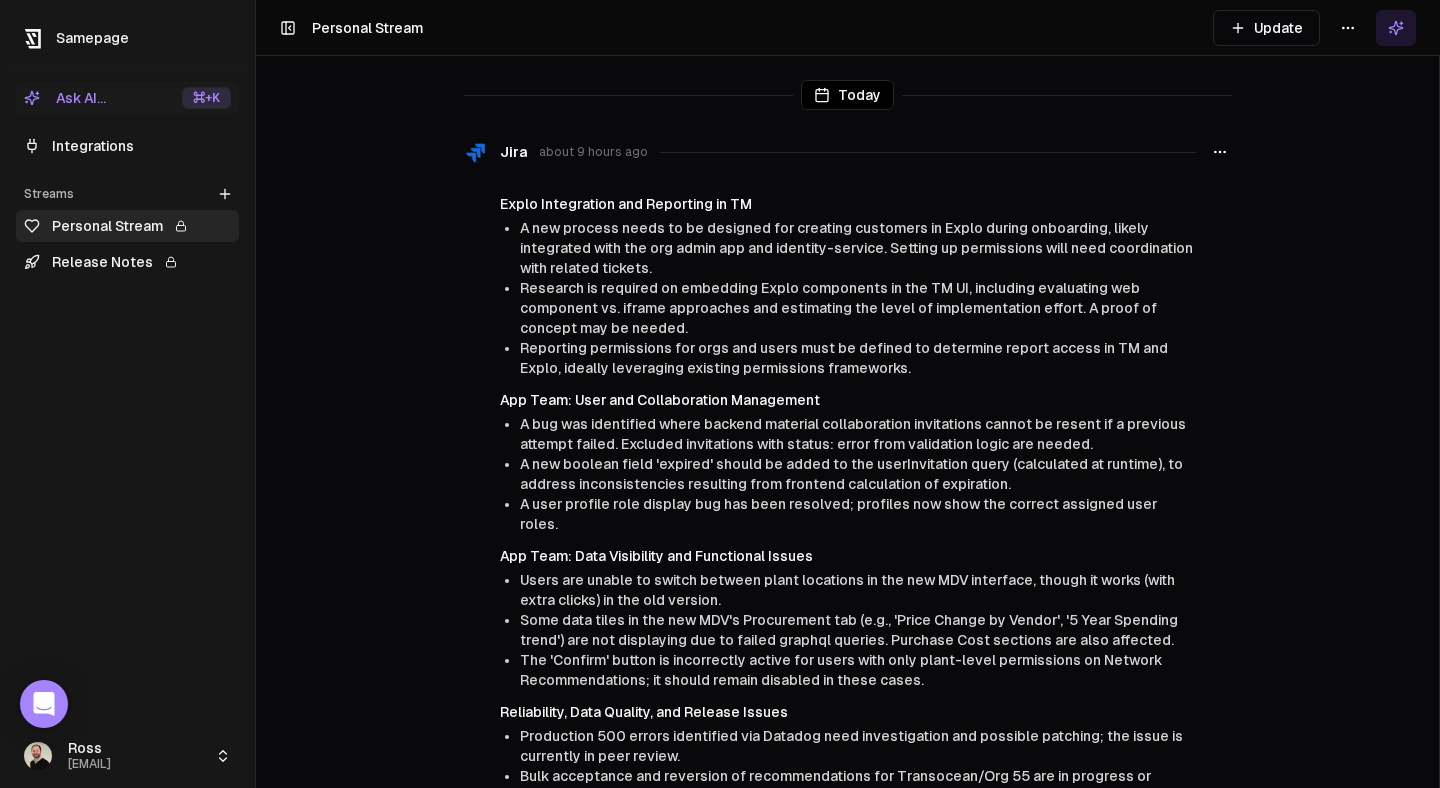 click on "Integrations" at bounding box center (127, 146) 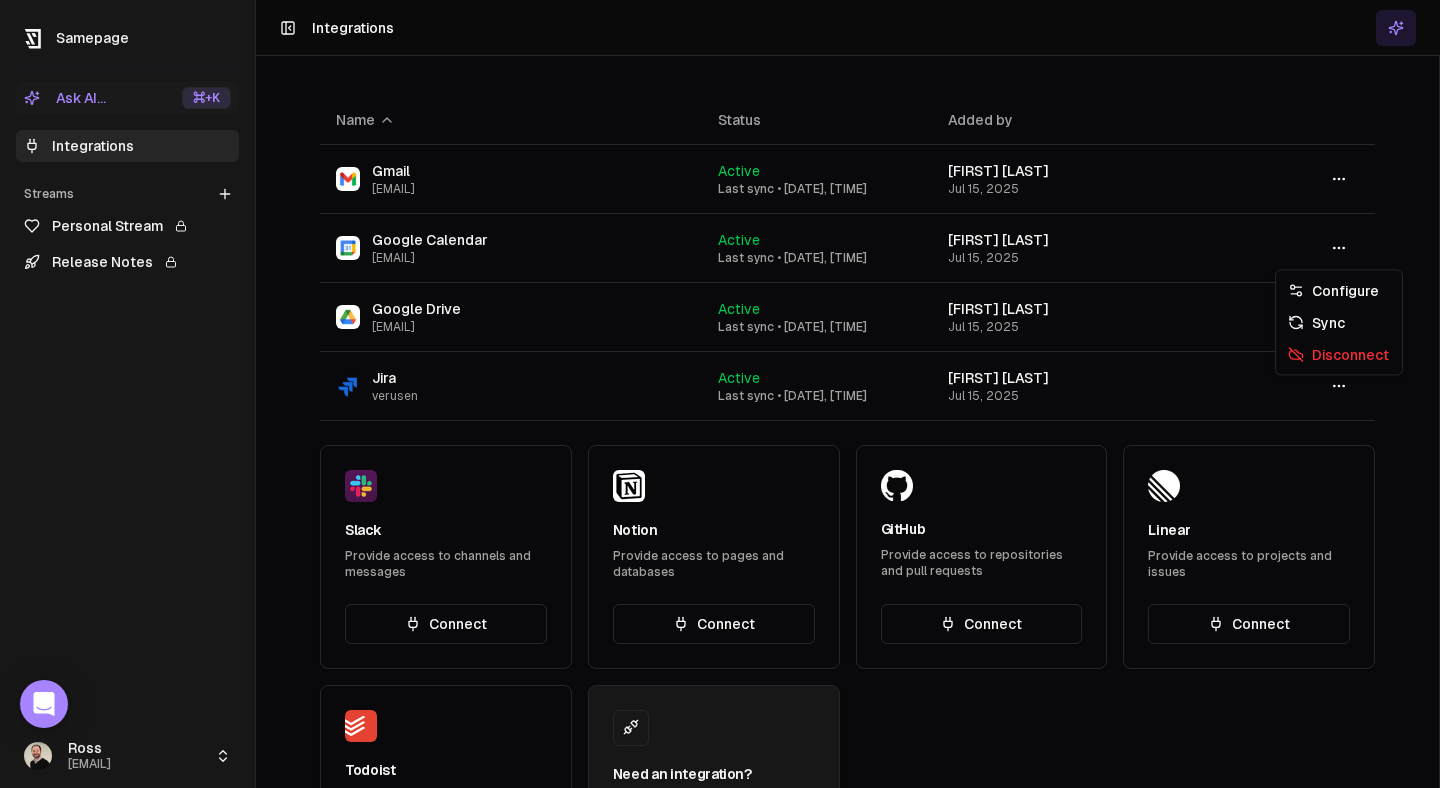 click 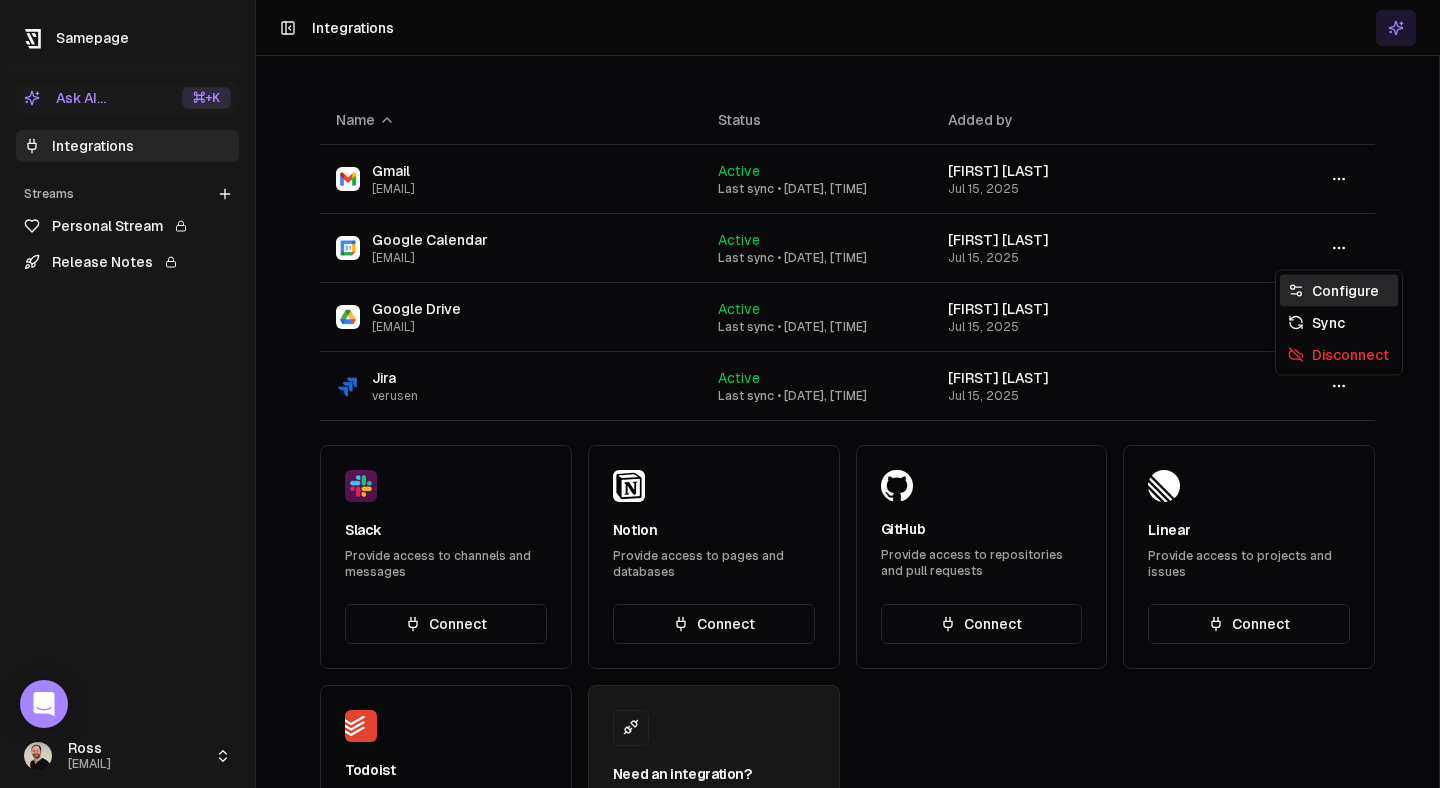 click on "Configure" at bounding box center (1339, 291) 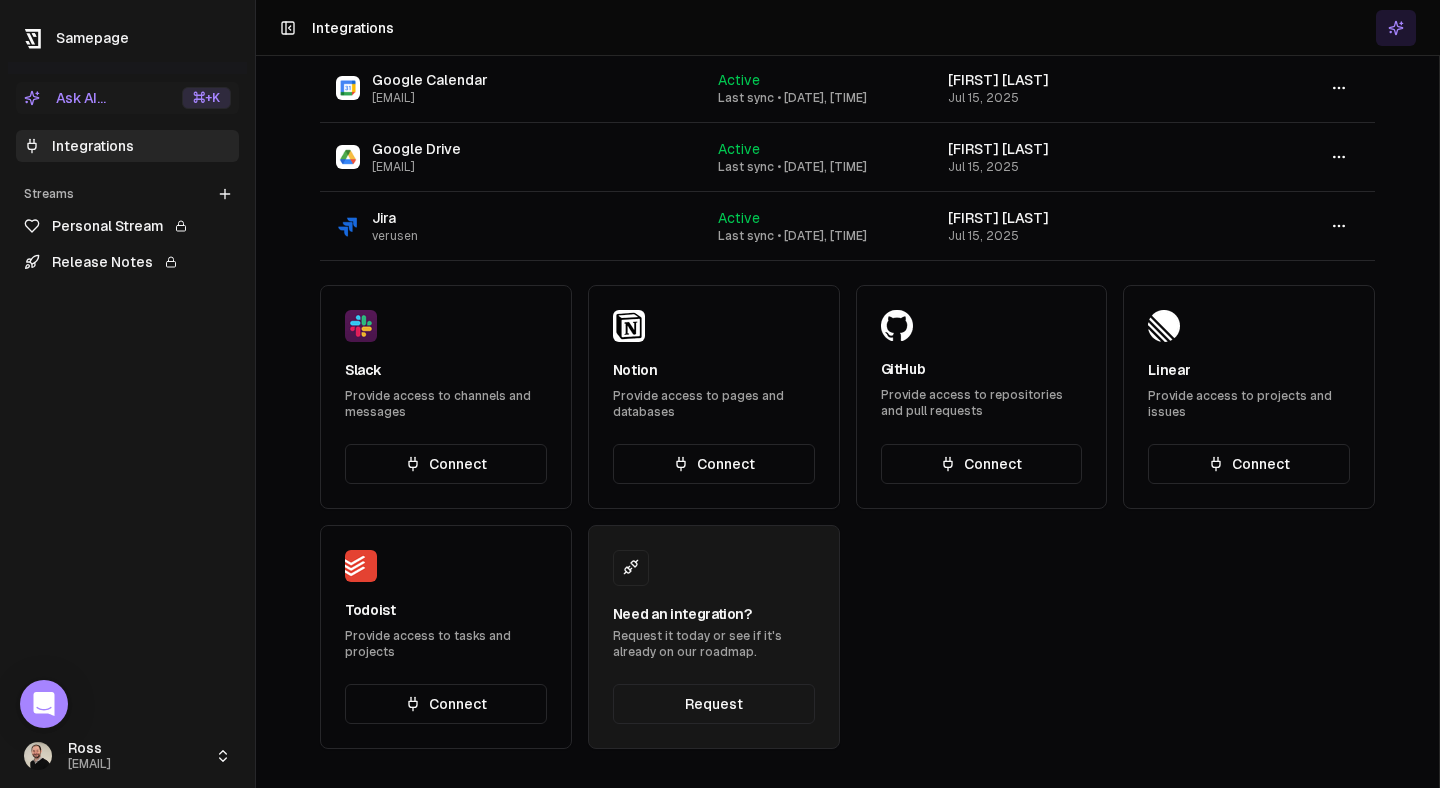 scroll, scrollTop: 0, scrollLeft: 0, axis: both 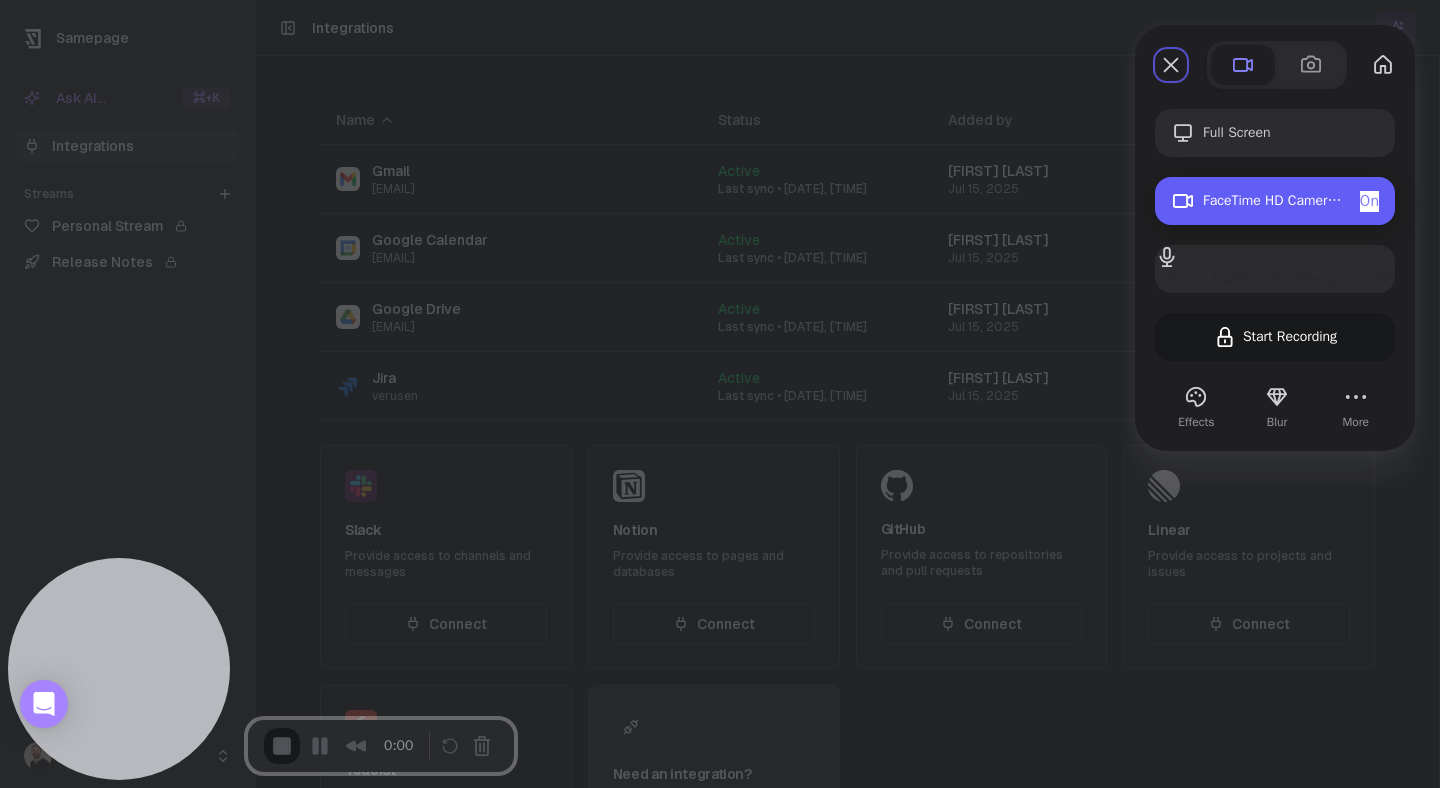 click on "On" at bounding box center (1369, 201) 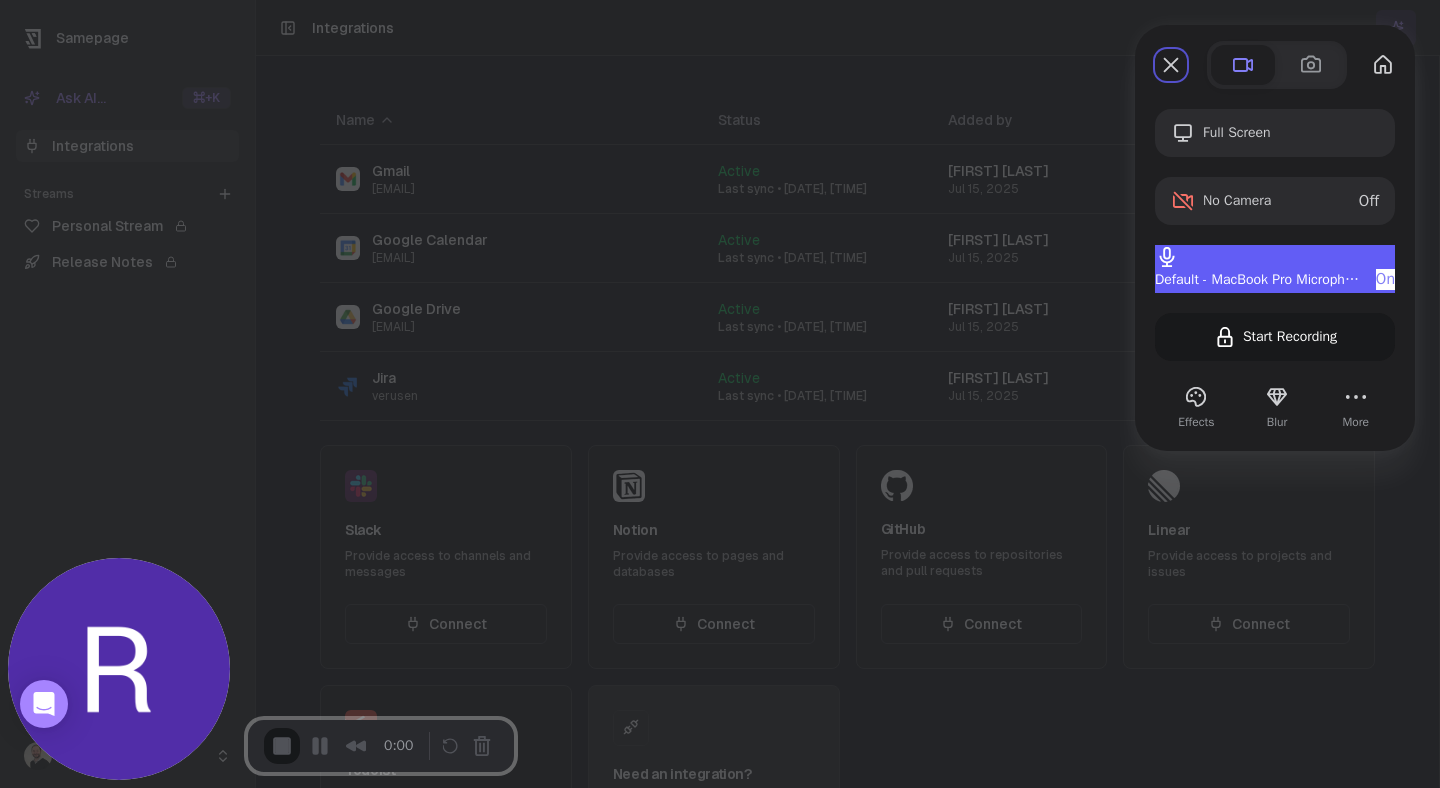 click on "On" at bounding box center (1385, 279) 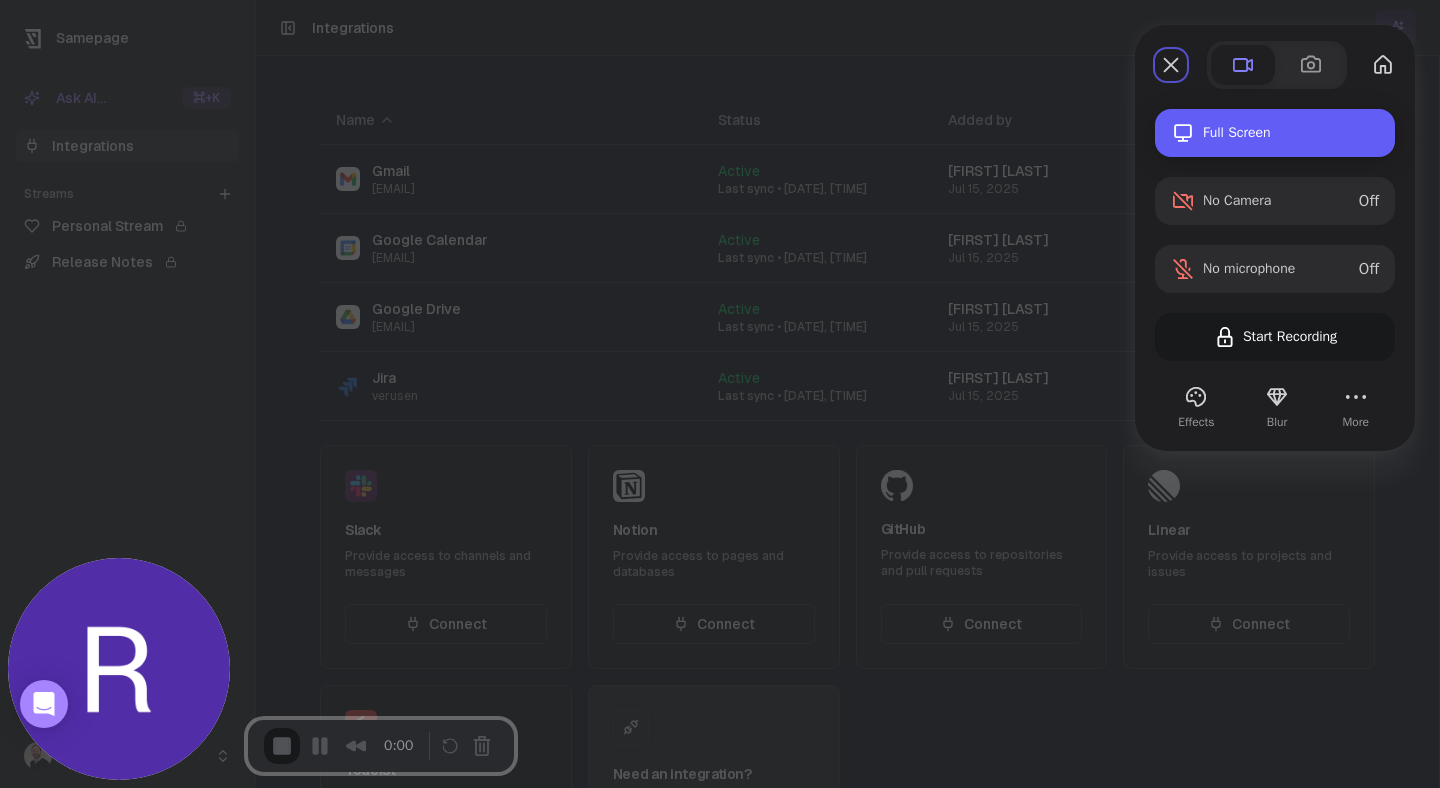 click at bounding box center [1187, 133] 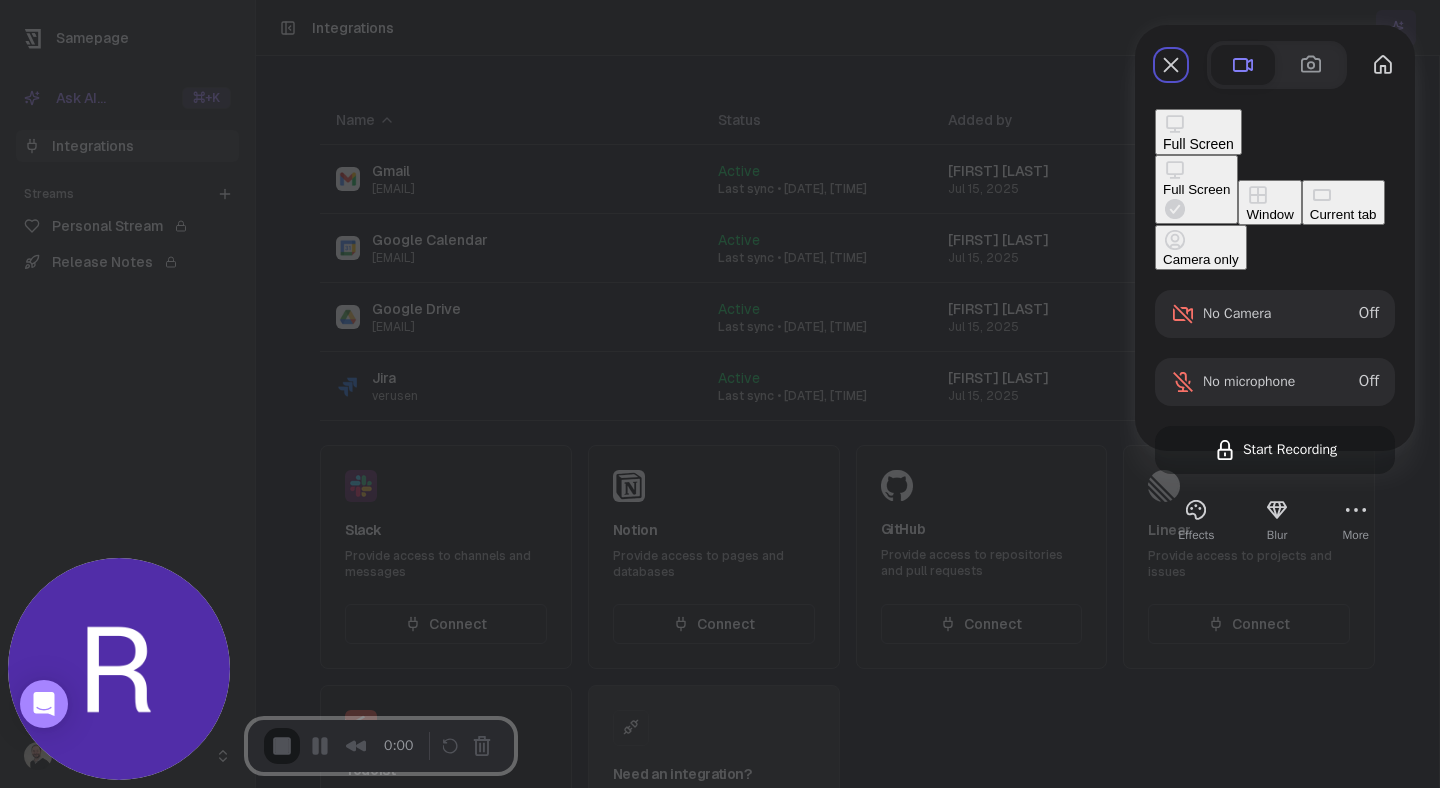 click on "Window" at bounding box center (1269, 214) 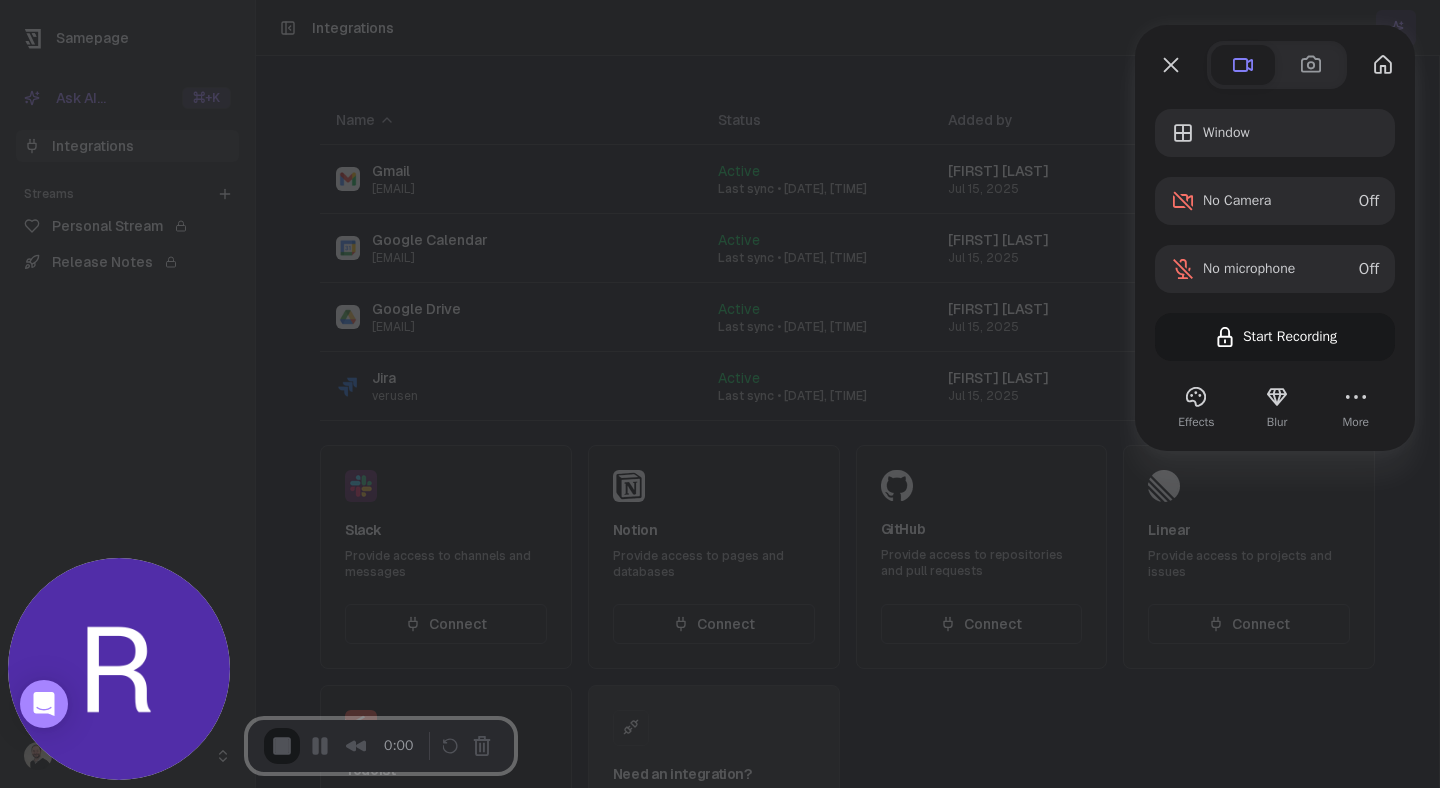 click on "Window No Camera Off No microphone Off Start Recording" at bounding box center [1275, 235] 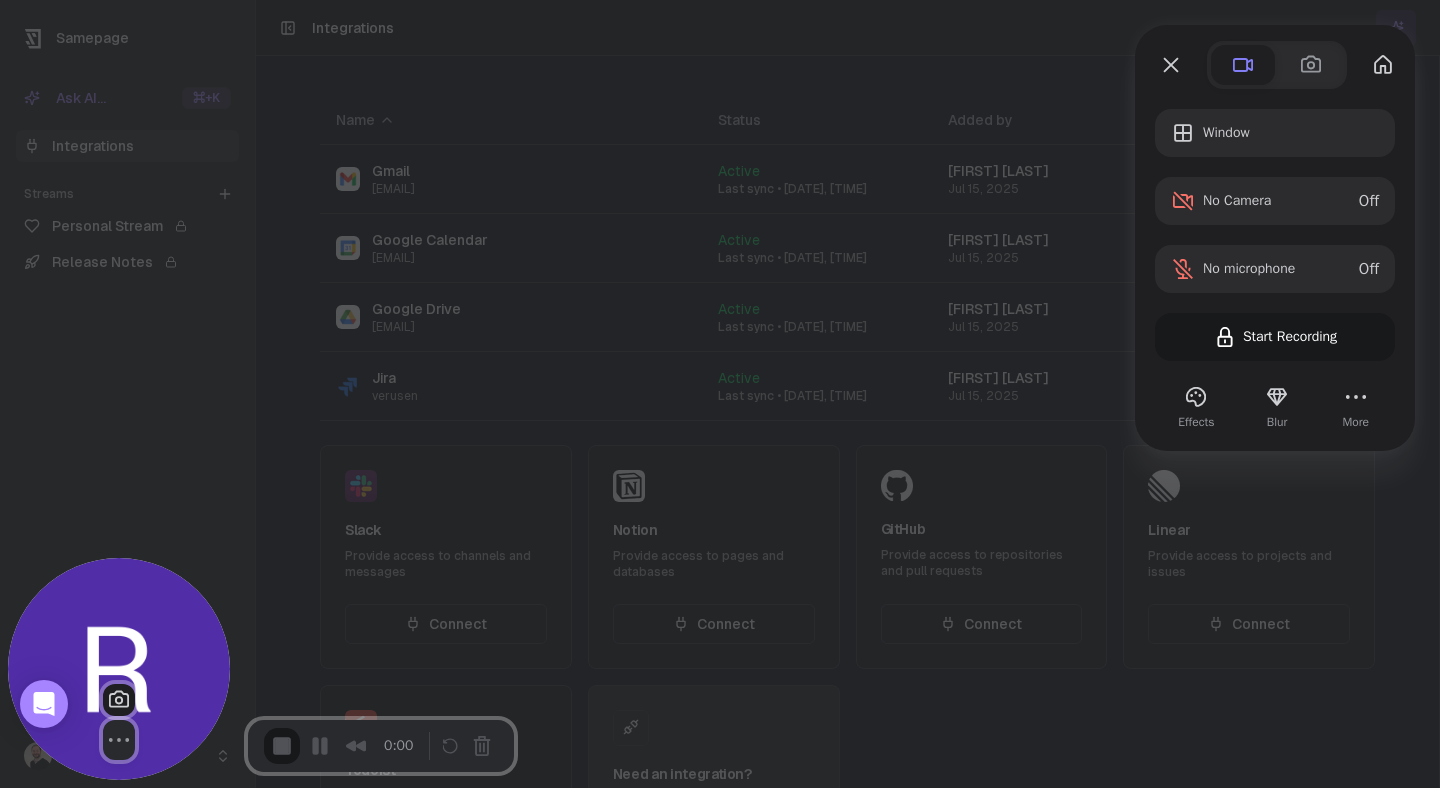 click at bounding box center (119, 669) 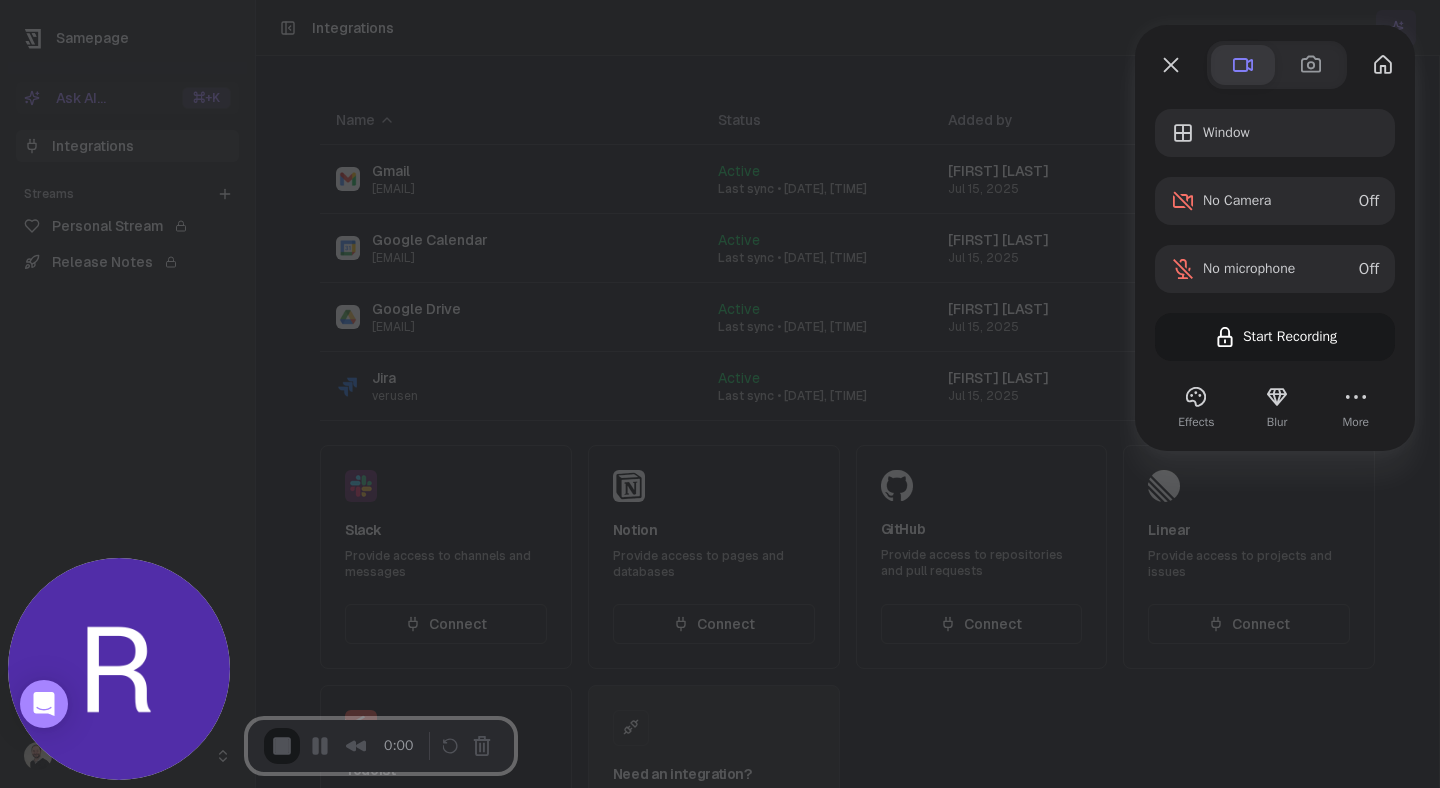 click at bounding box center (1243, 65) 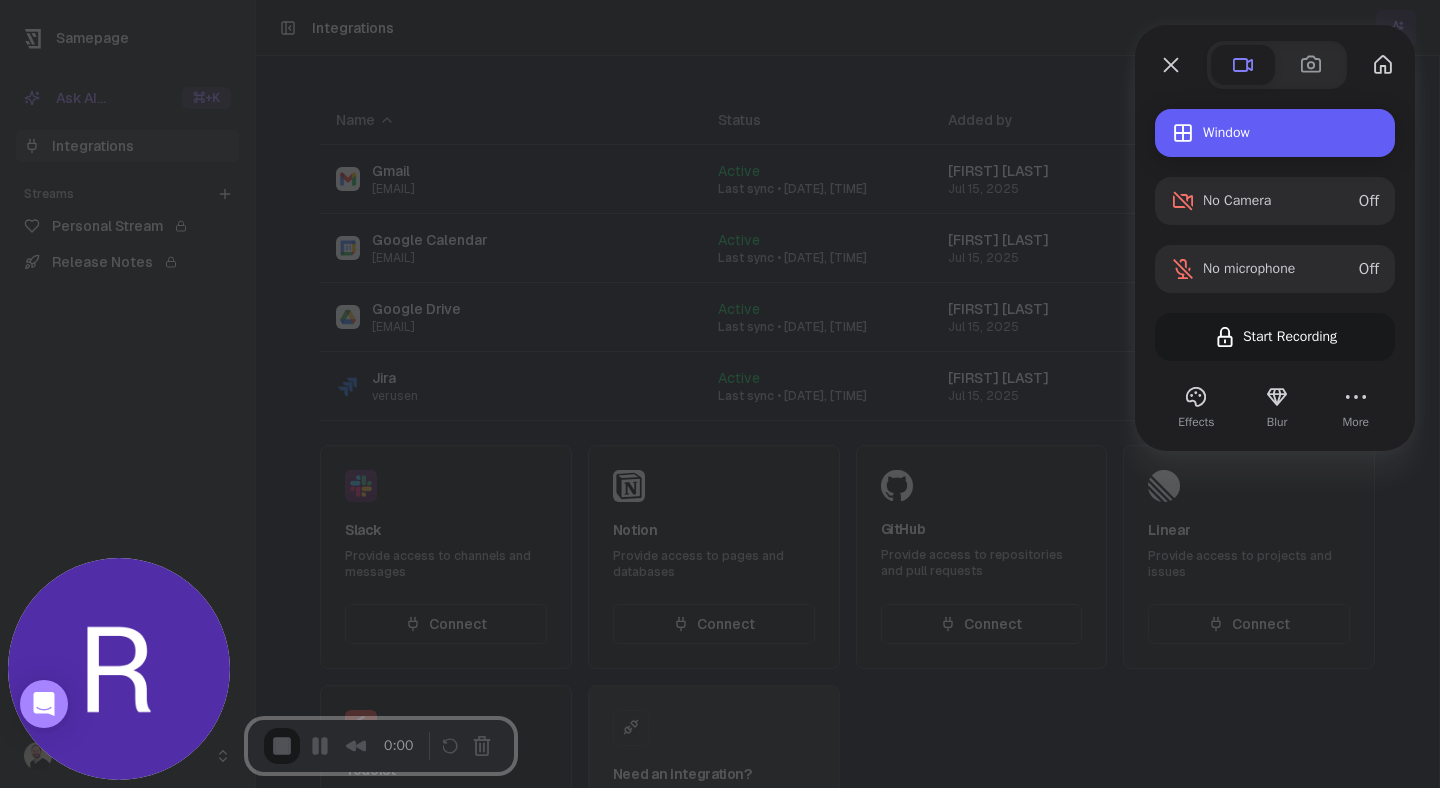 click on "Window" at bounding box center (1291, 133) 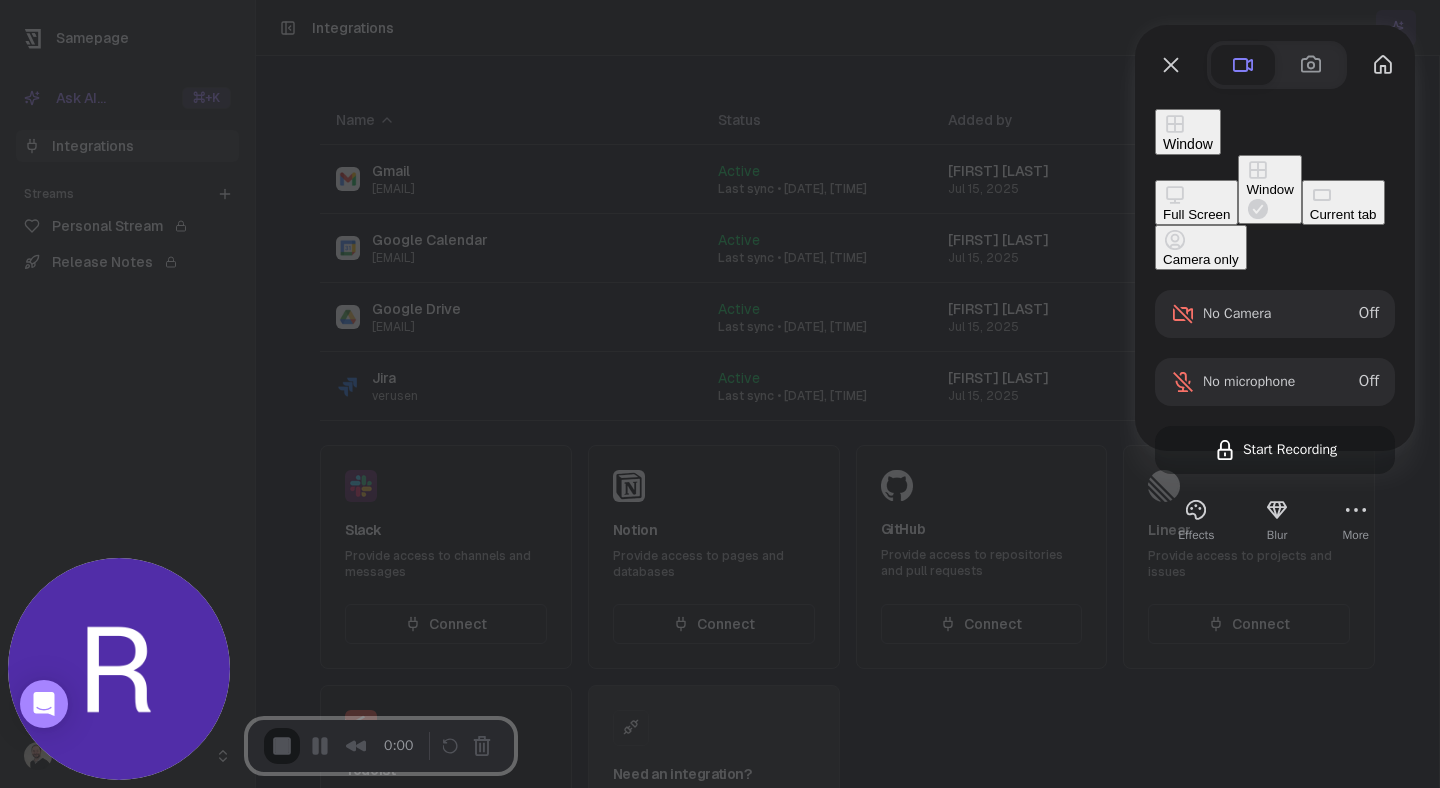 click on "Current tab" at bounding box center [1343, 214] 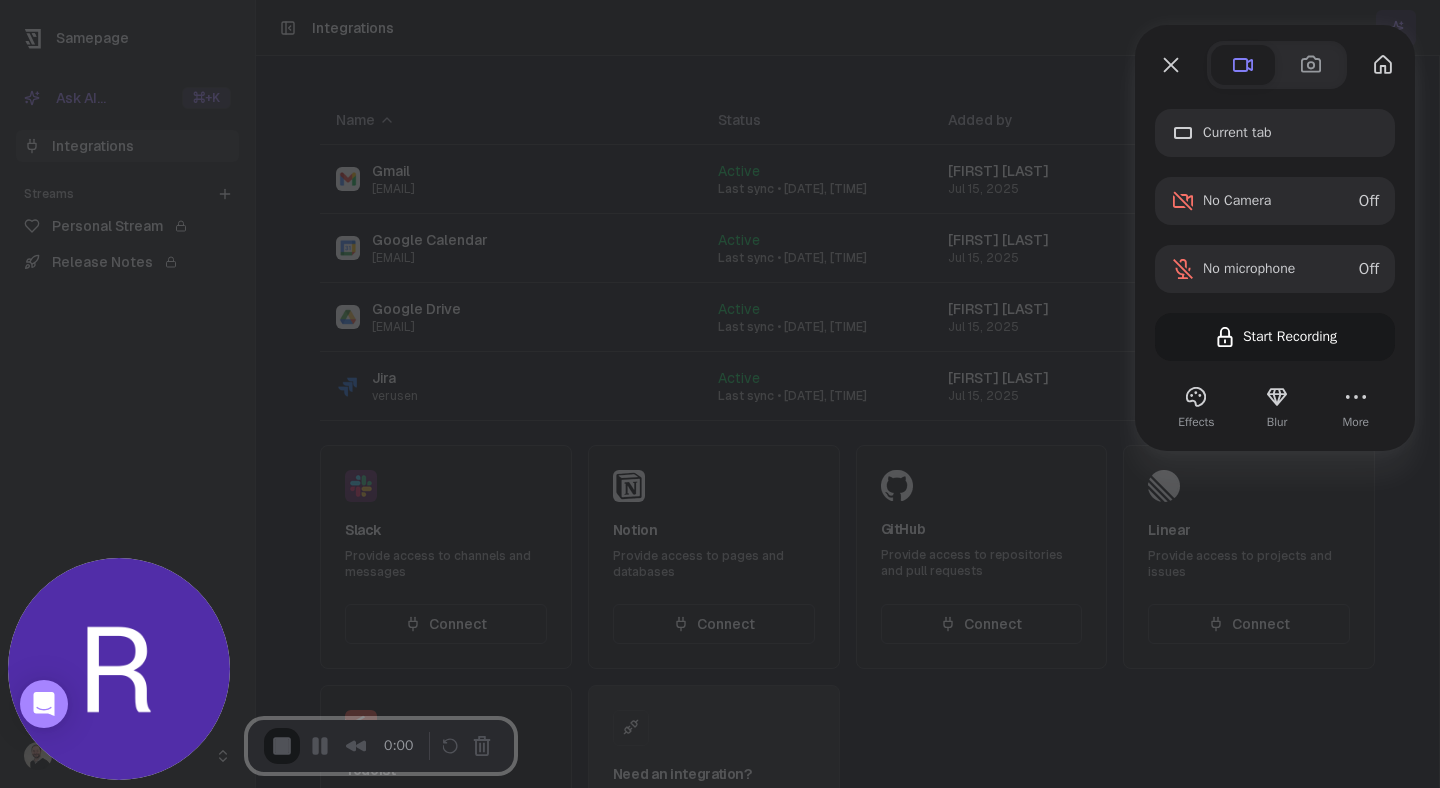 click on "Current tab No Camera Off No microphone Off Start Recording" at bounding box center [1275, 235] 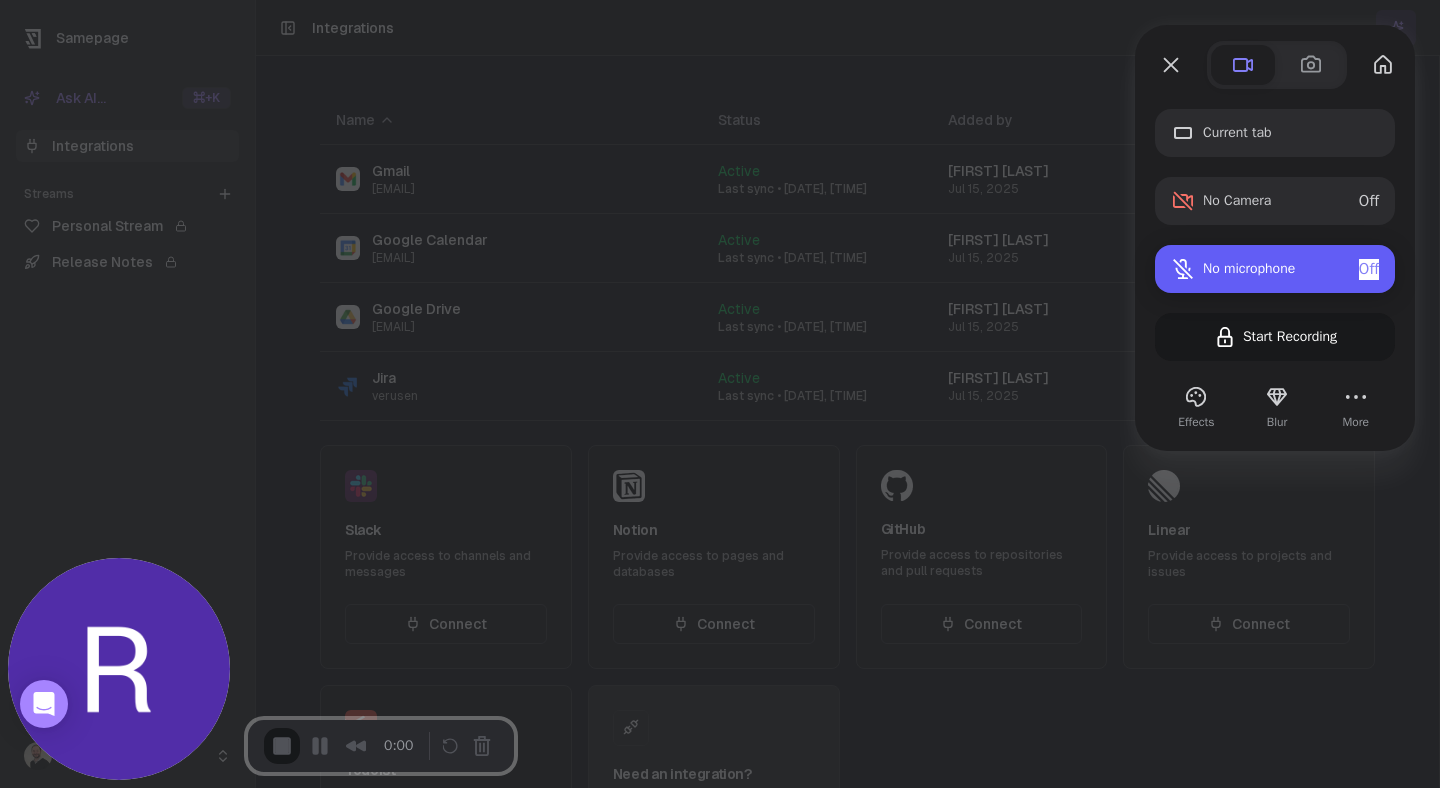 click on "Off" at bounding box center (1369, 269) 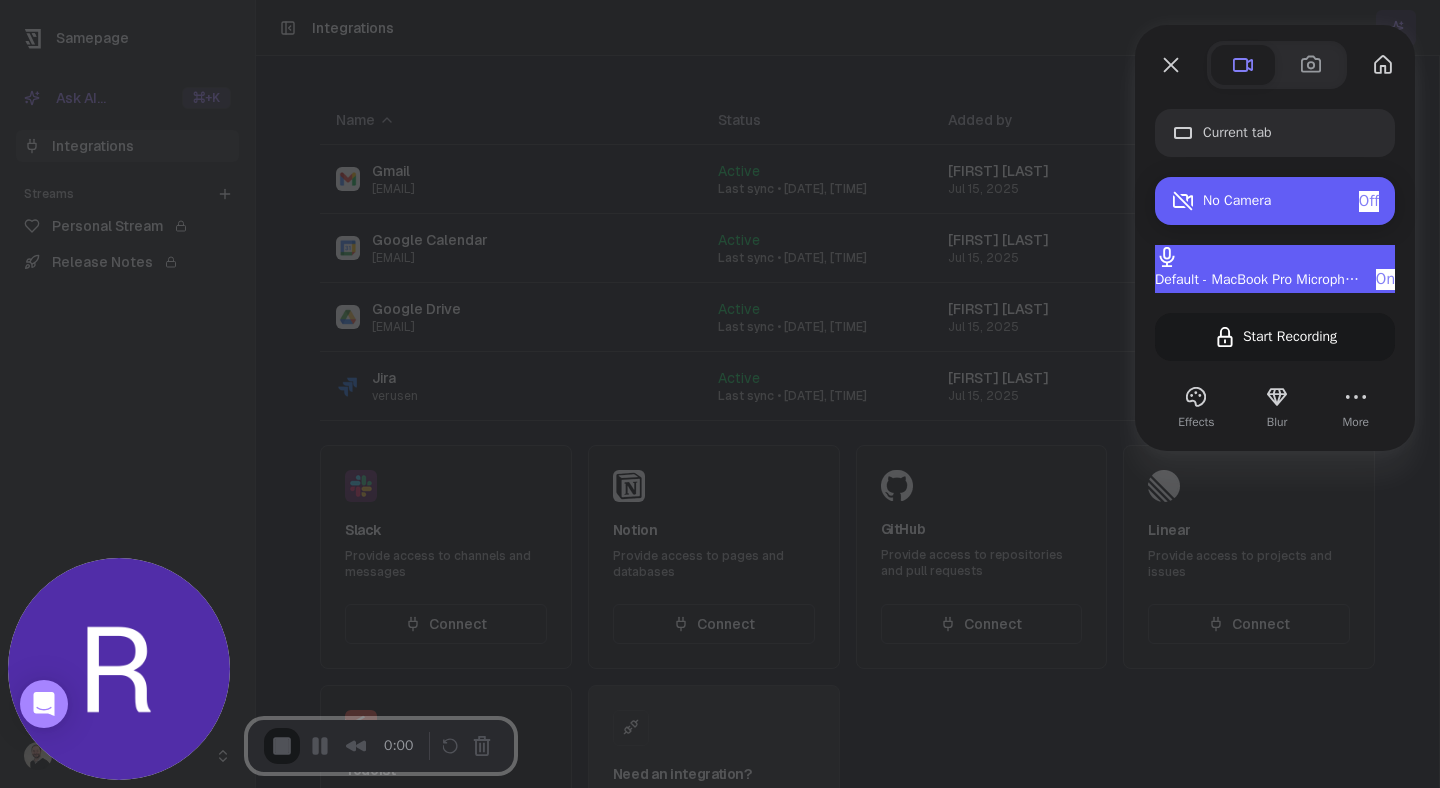 click on "No Camera Off" at bounding box center (1275, 201) 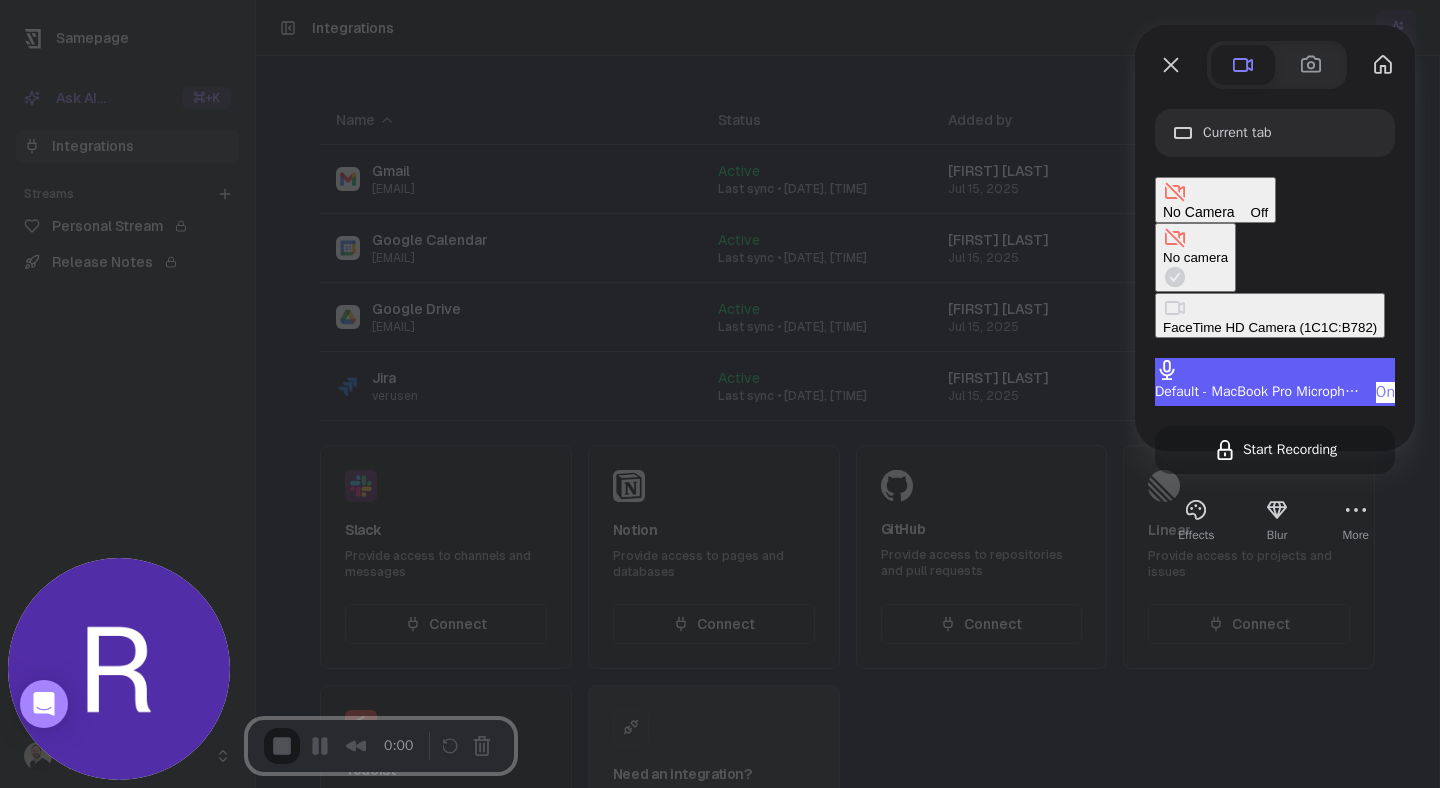 click on "Off" at bounding box center (1260, 212) 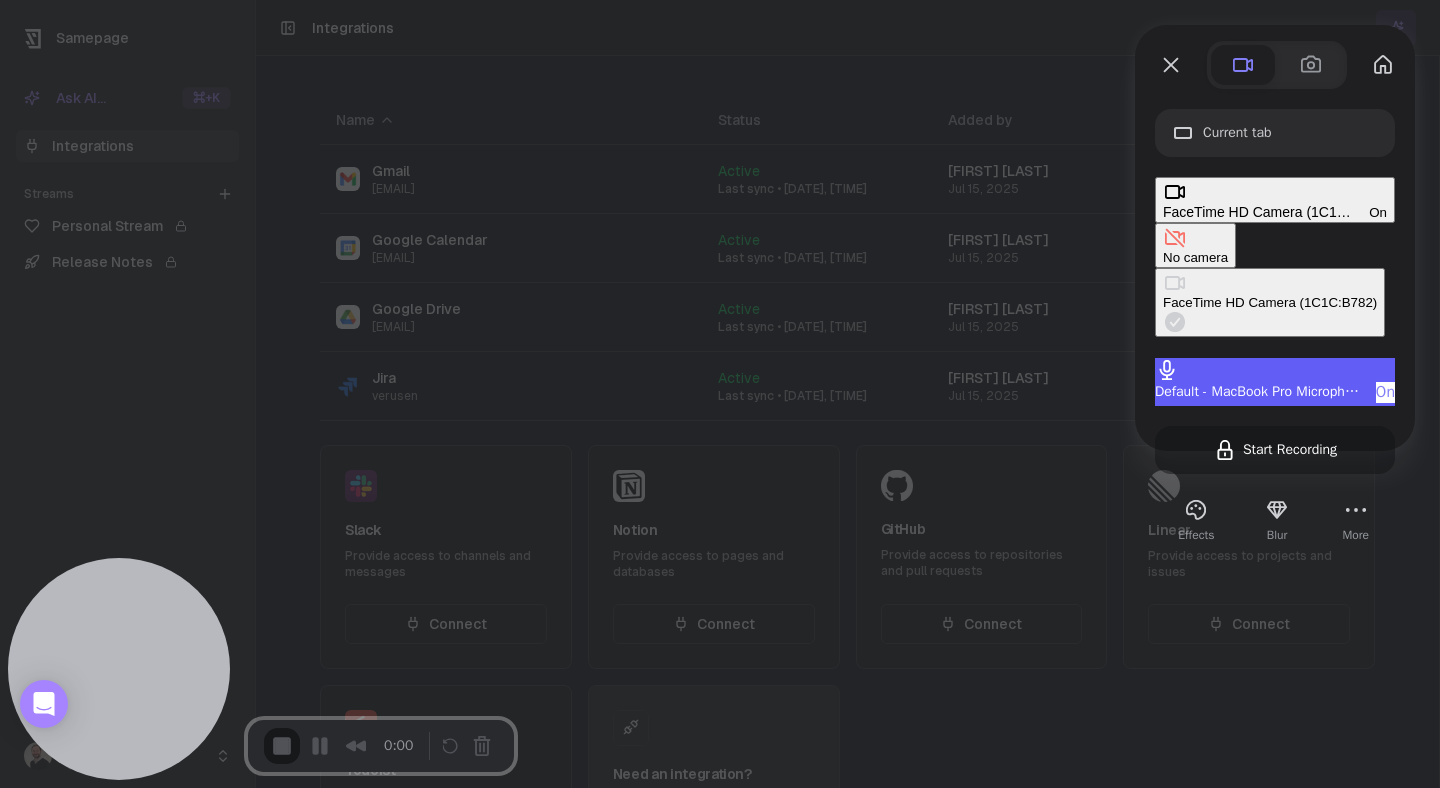 click on "On" at bounding box center (1385, 392) 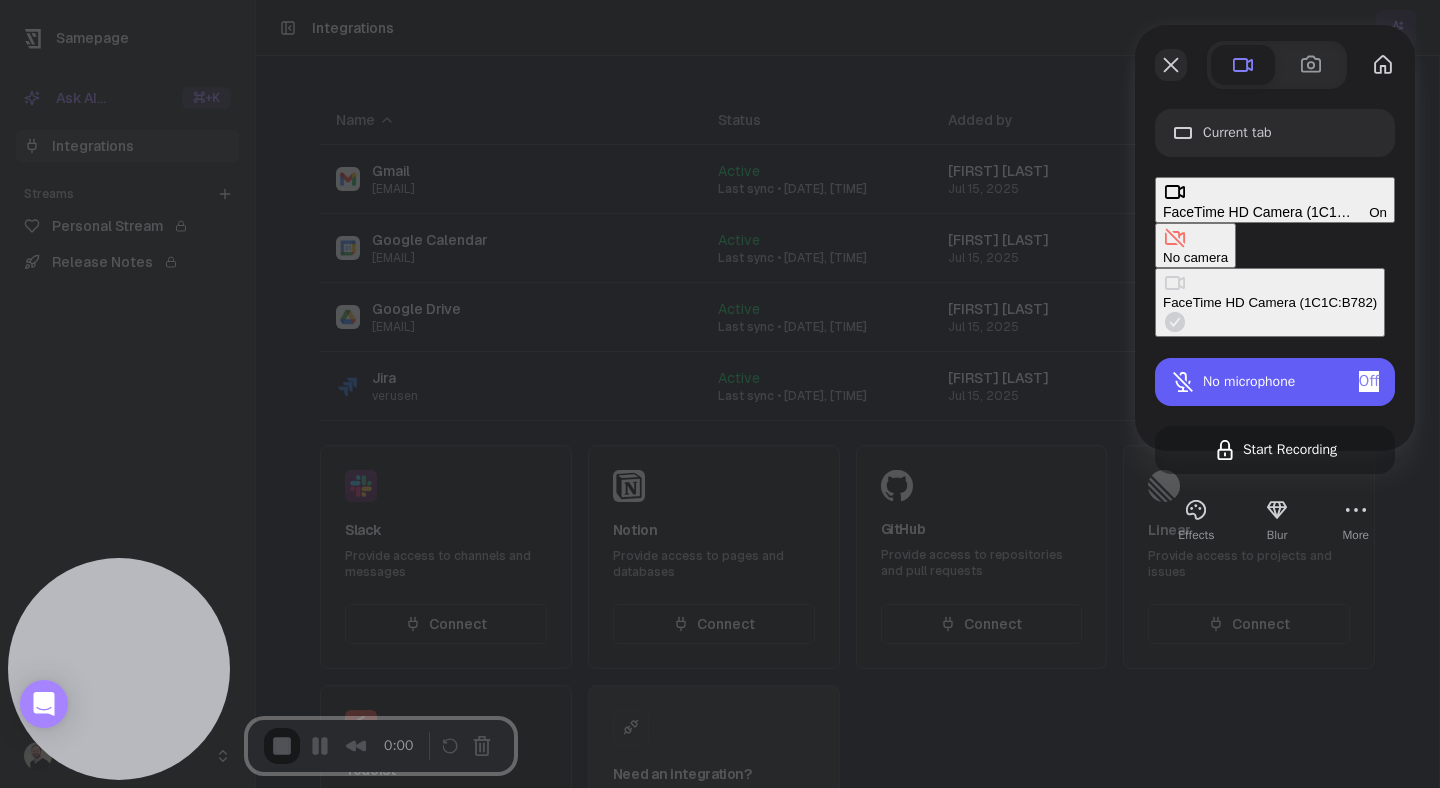 click at bounding box center (1171, 65) 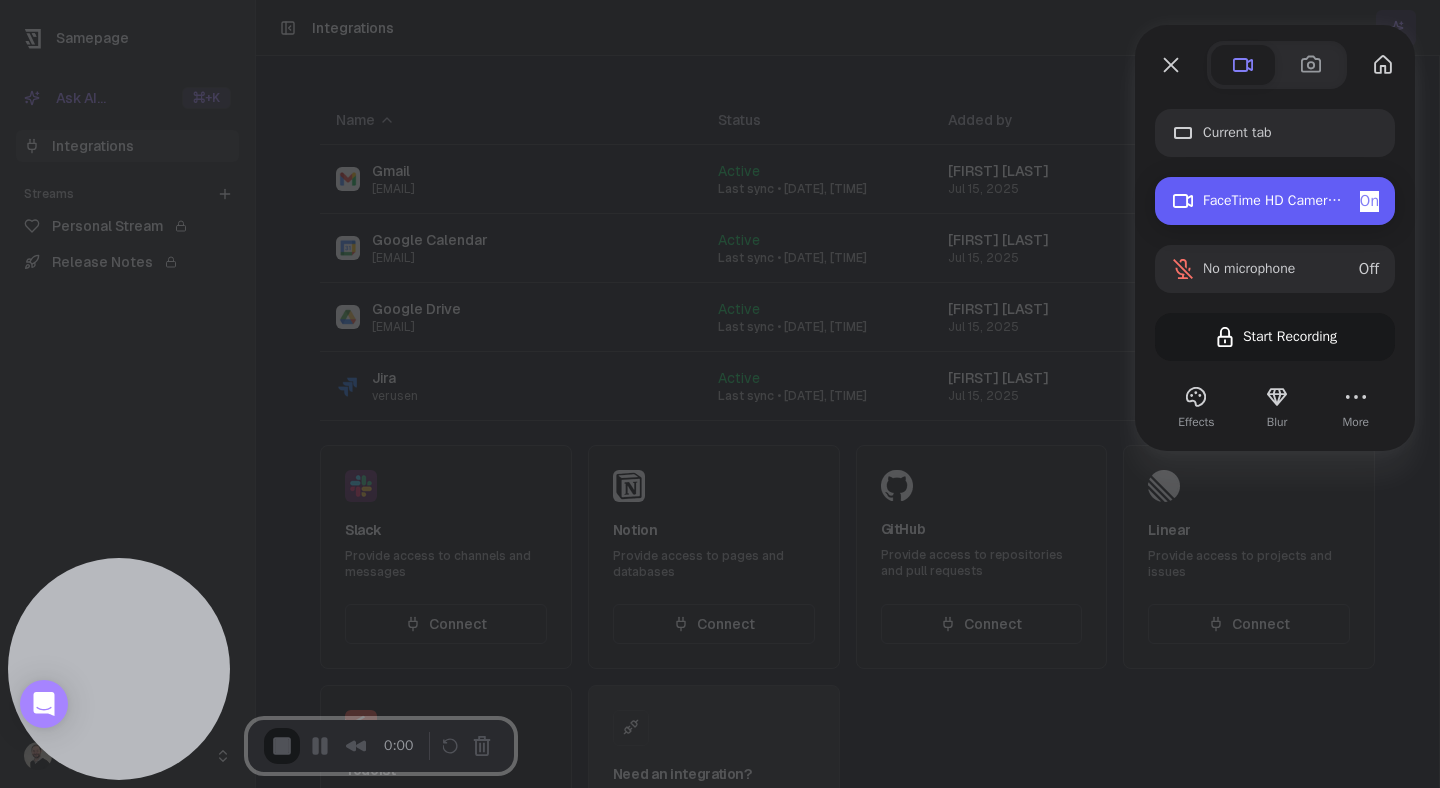 click on "On" at bounding box center [1369, 201] 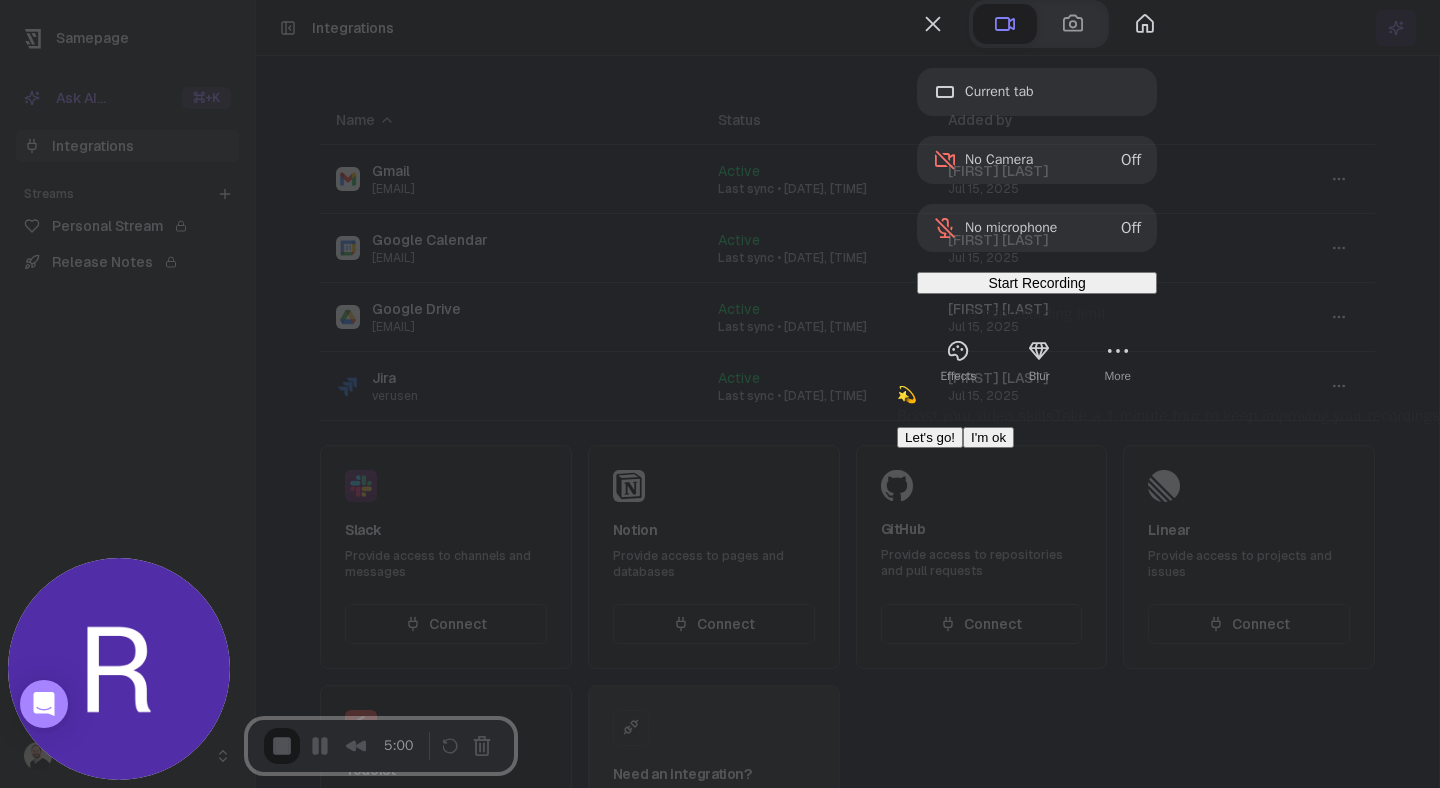 scroll, scrollTop: 0, scrollLeft: 0, axis: both 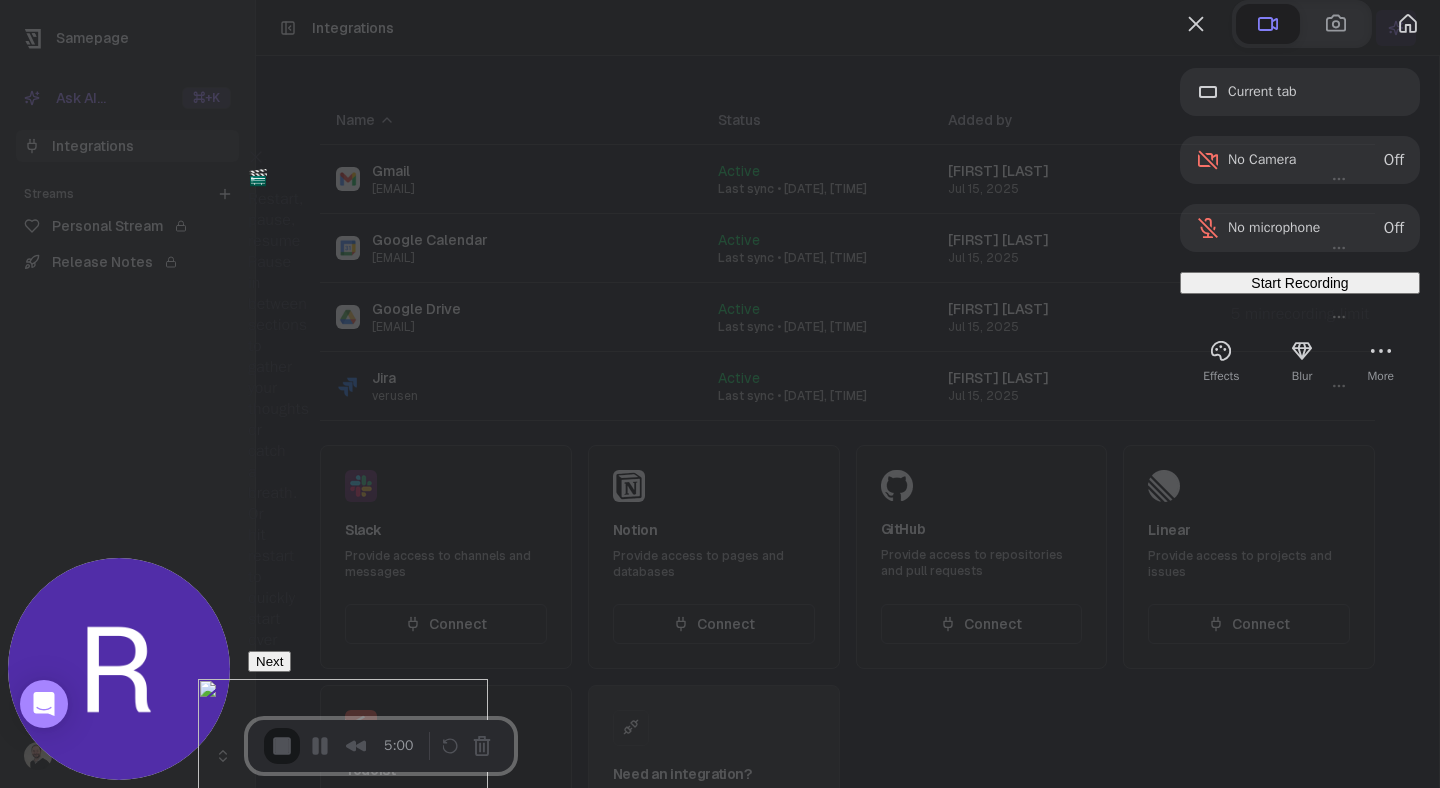 click on "Next" at bounding box center [269, 661] 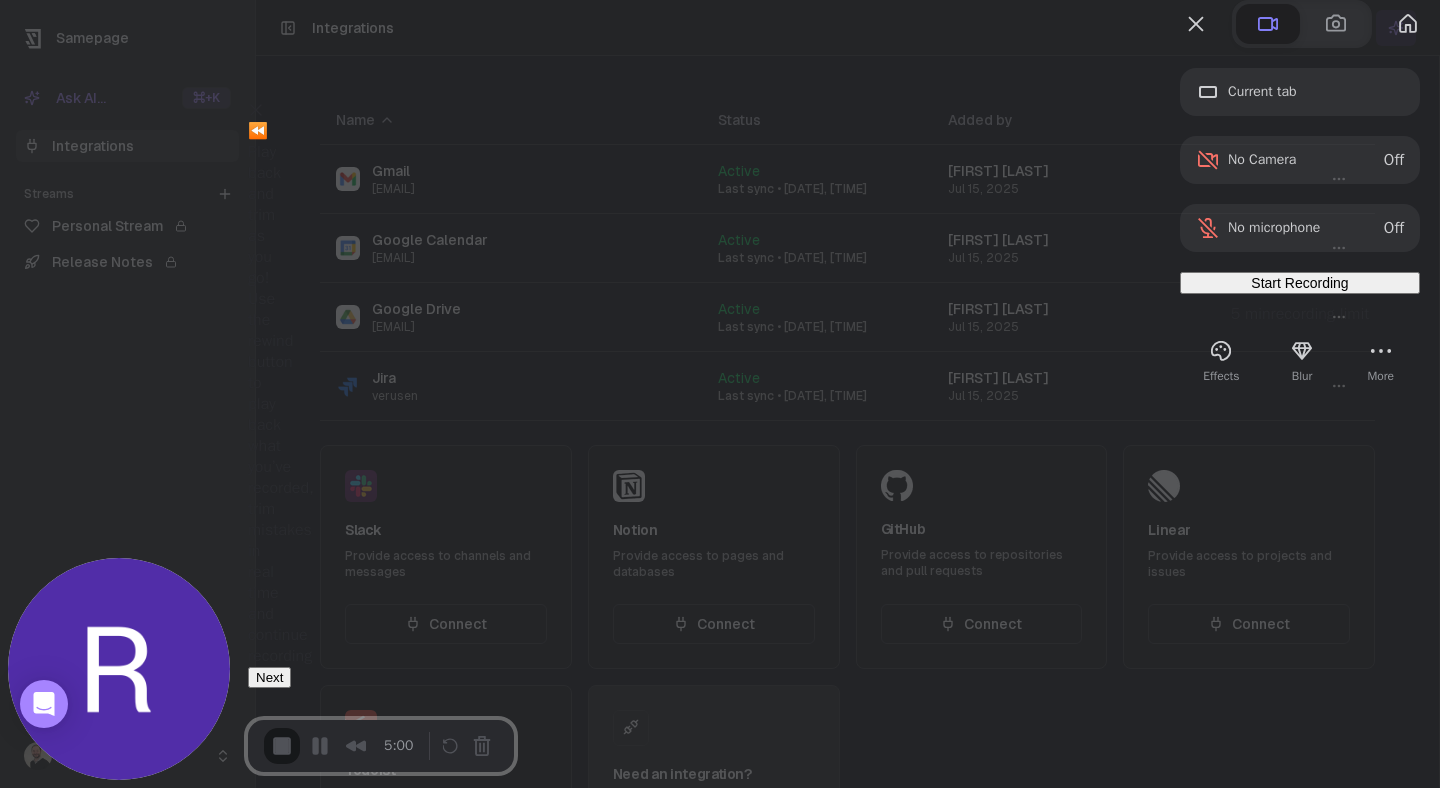 click on "Next" at bounding box center [269, 677] 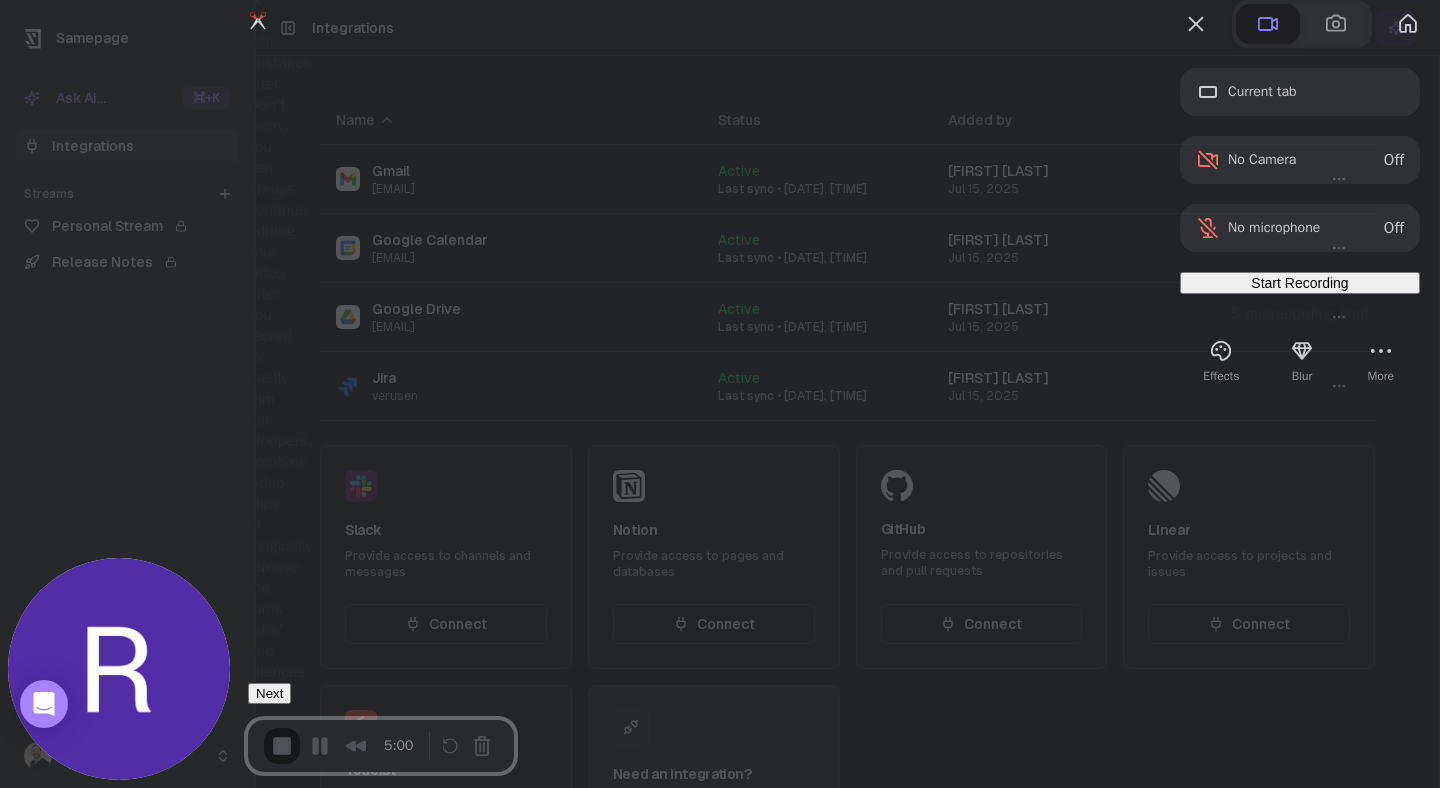 click on "Next" at bounding box center [269, 693] 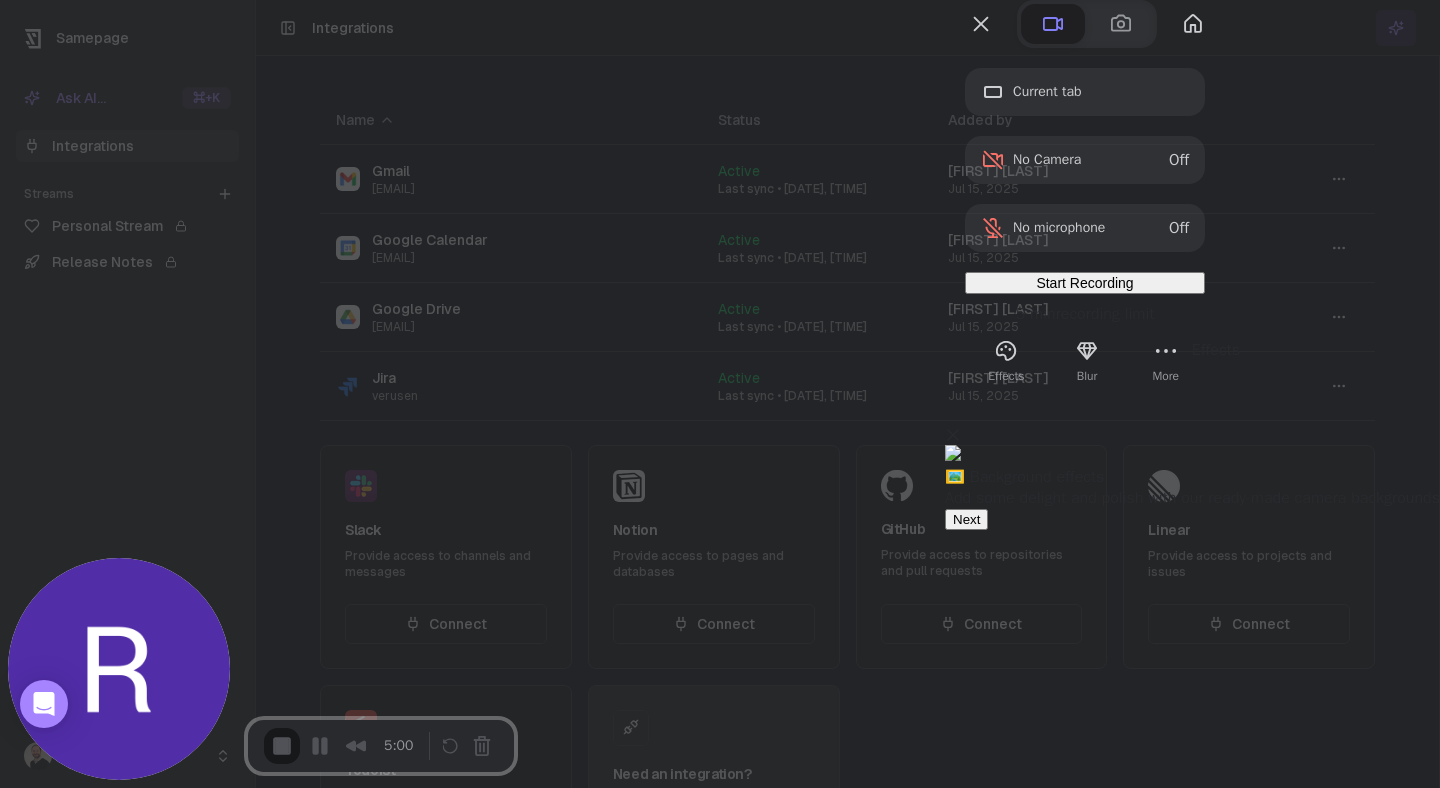 click on "Next" at bounding box center (966, 519) 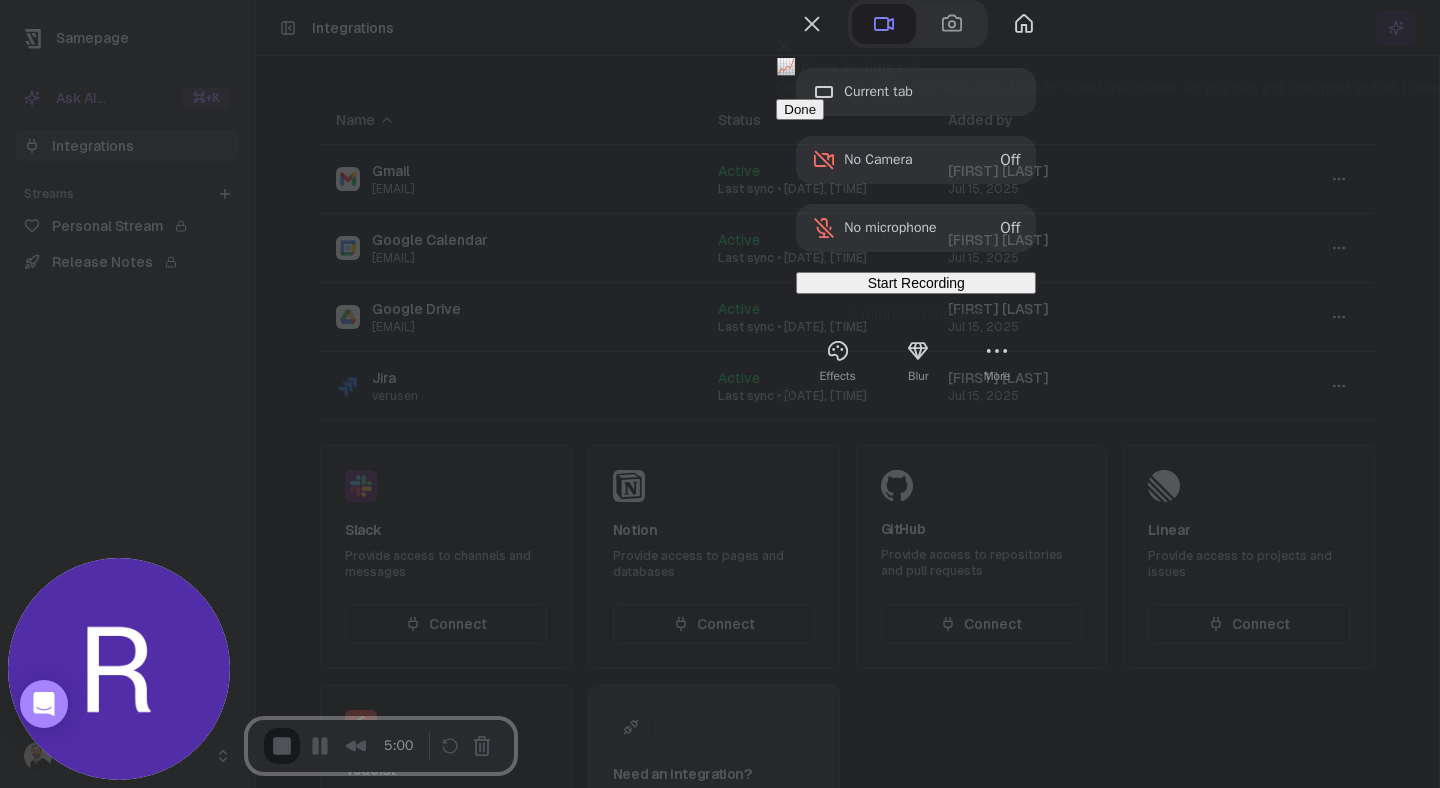 click on "Done" at bounding box center (800, 109) 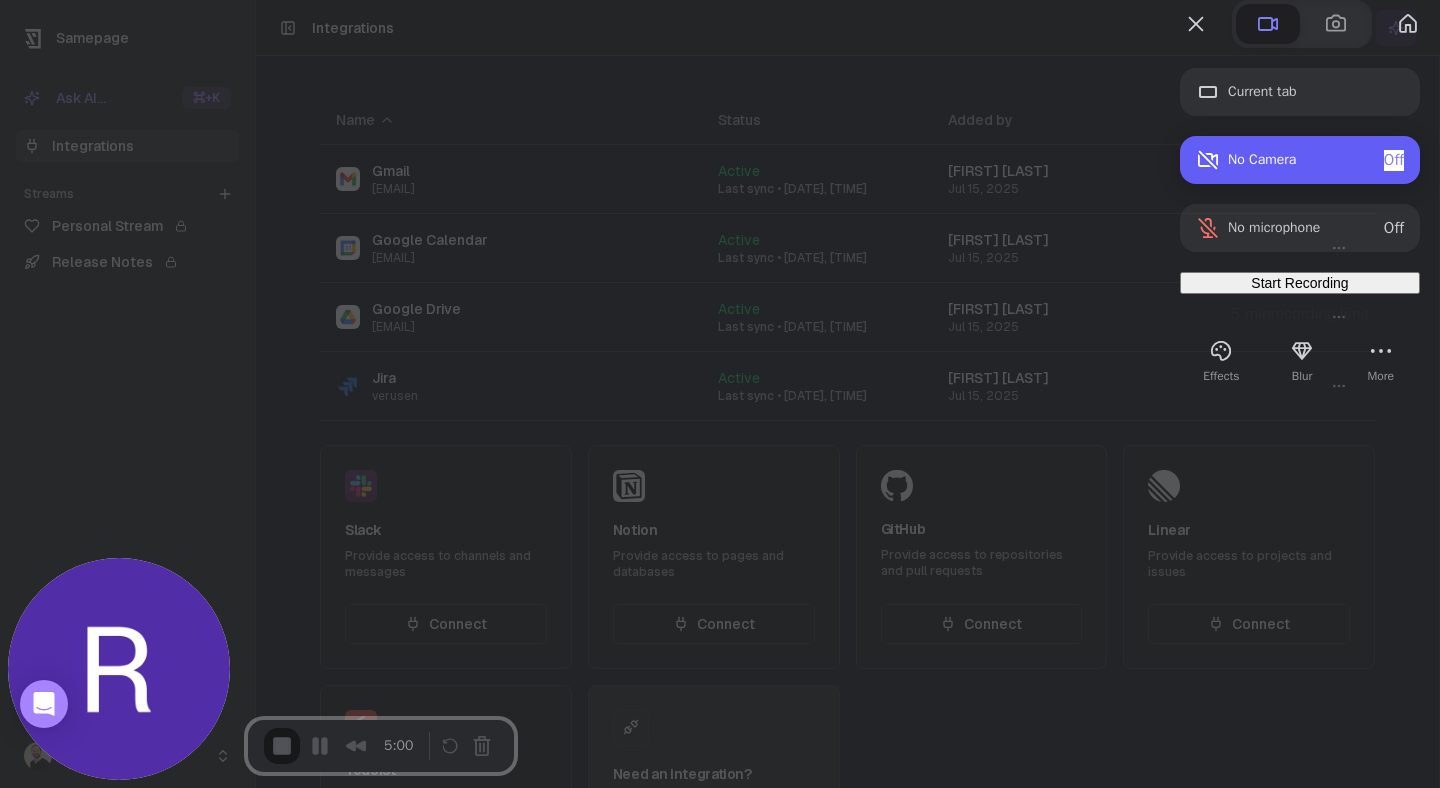 click on "Off" at bounding box center (1394, 160) 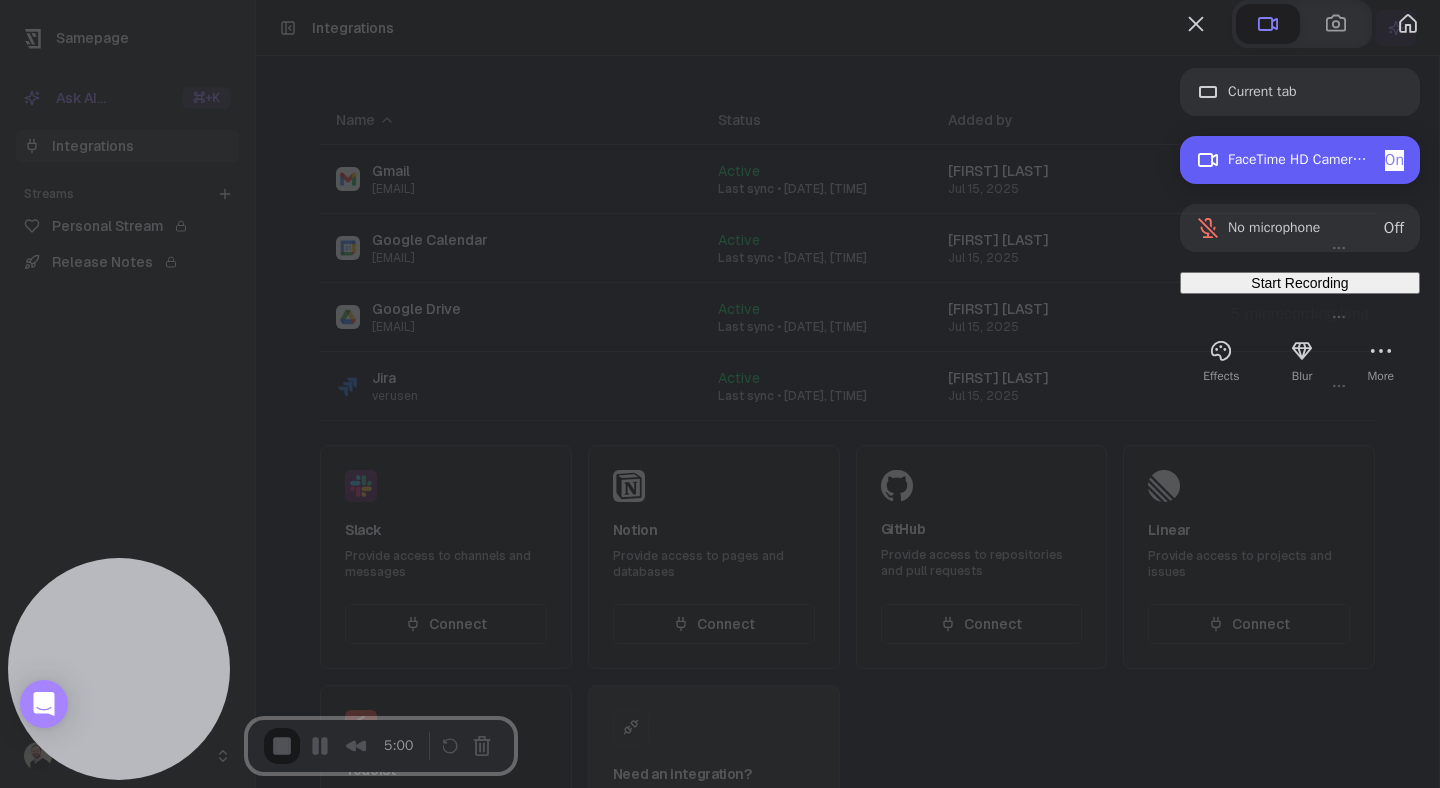 click on "On" at bounding box center (1394, 160) 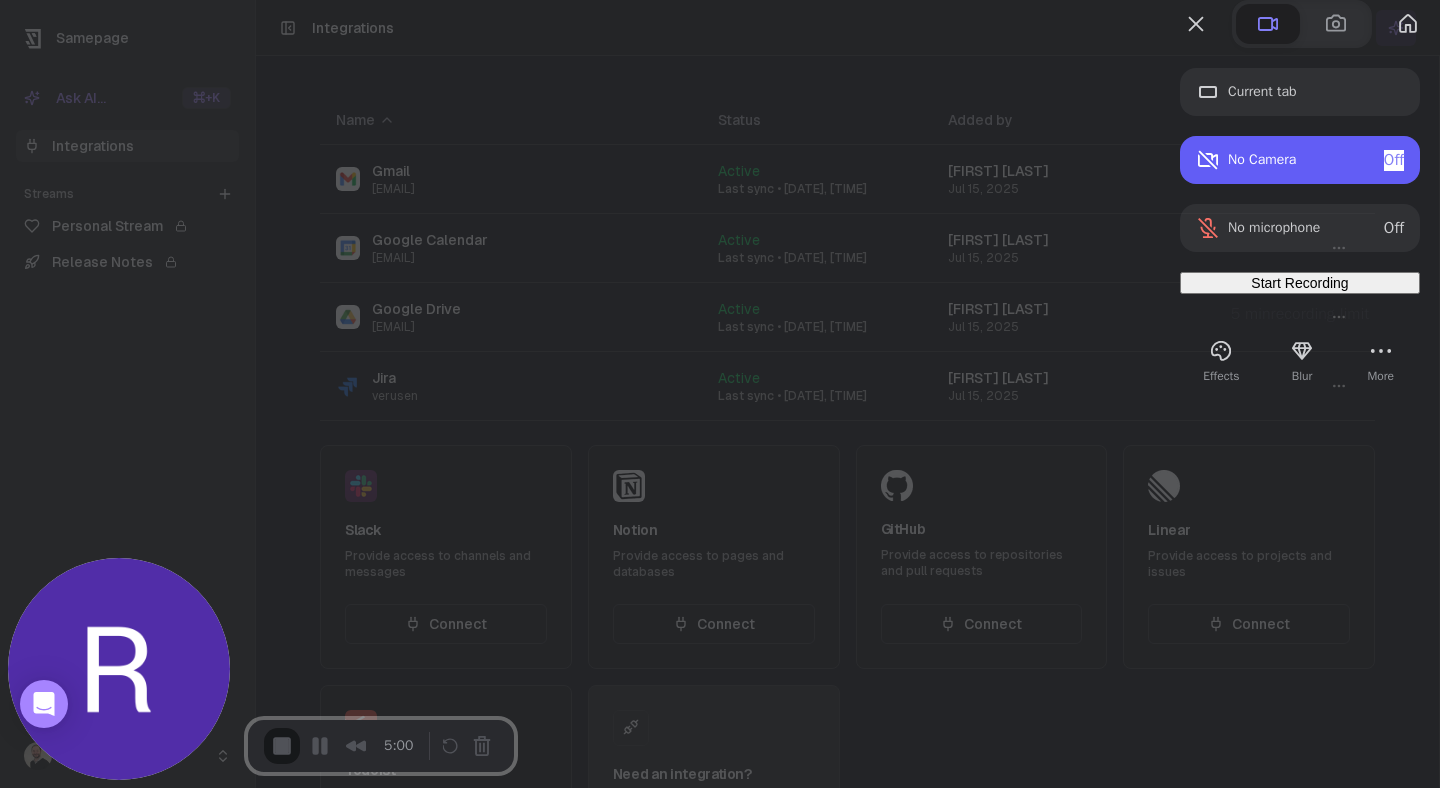click on "Start Recording" at bounding box center (1299, 283) 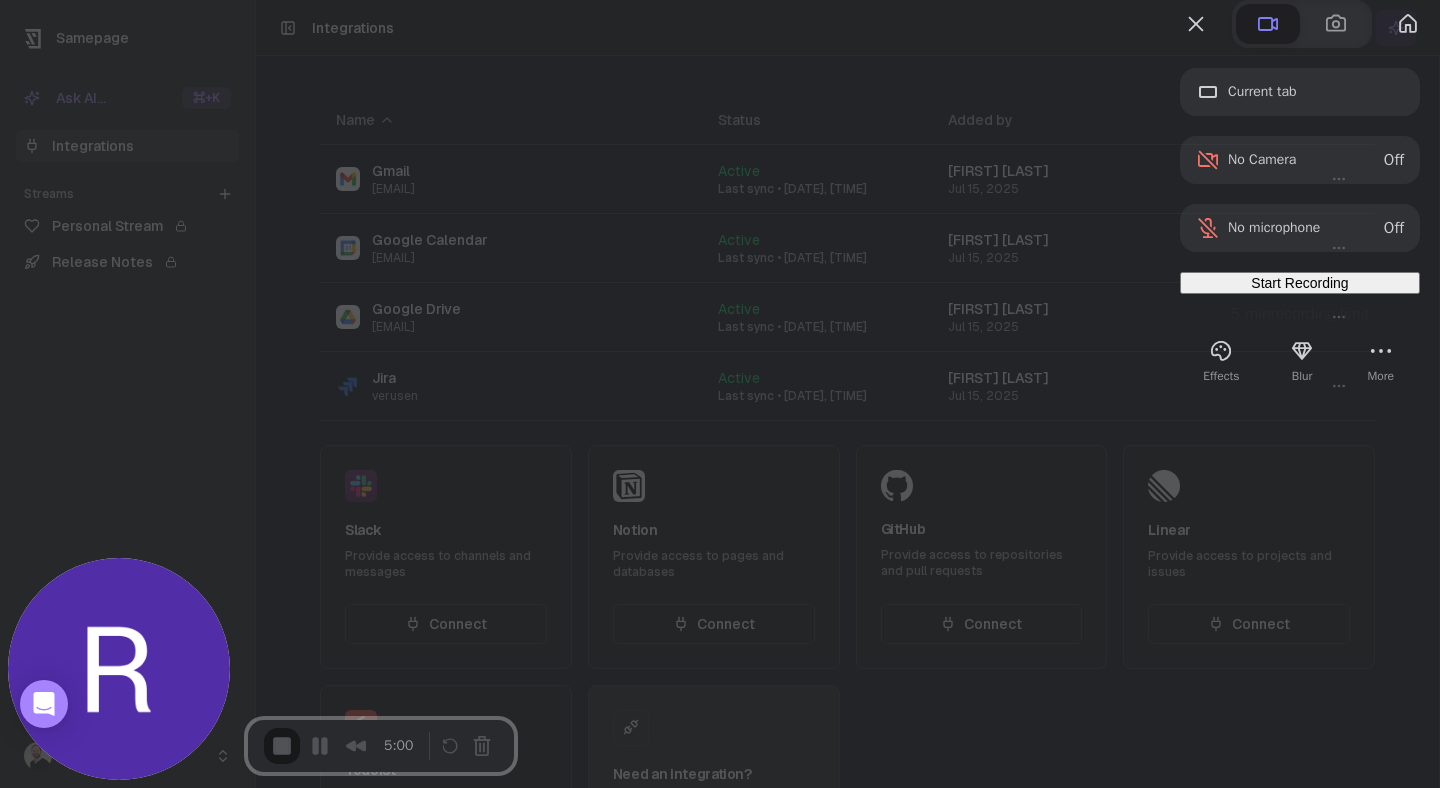 click on "Yes, proceed" at bounding box center (387, 1766) 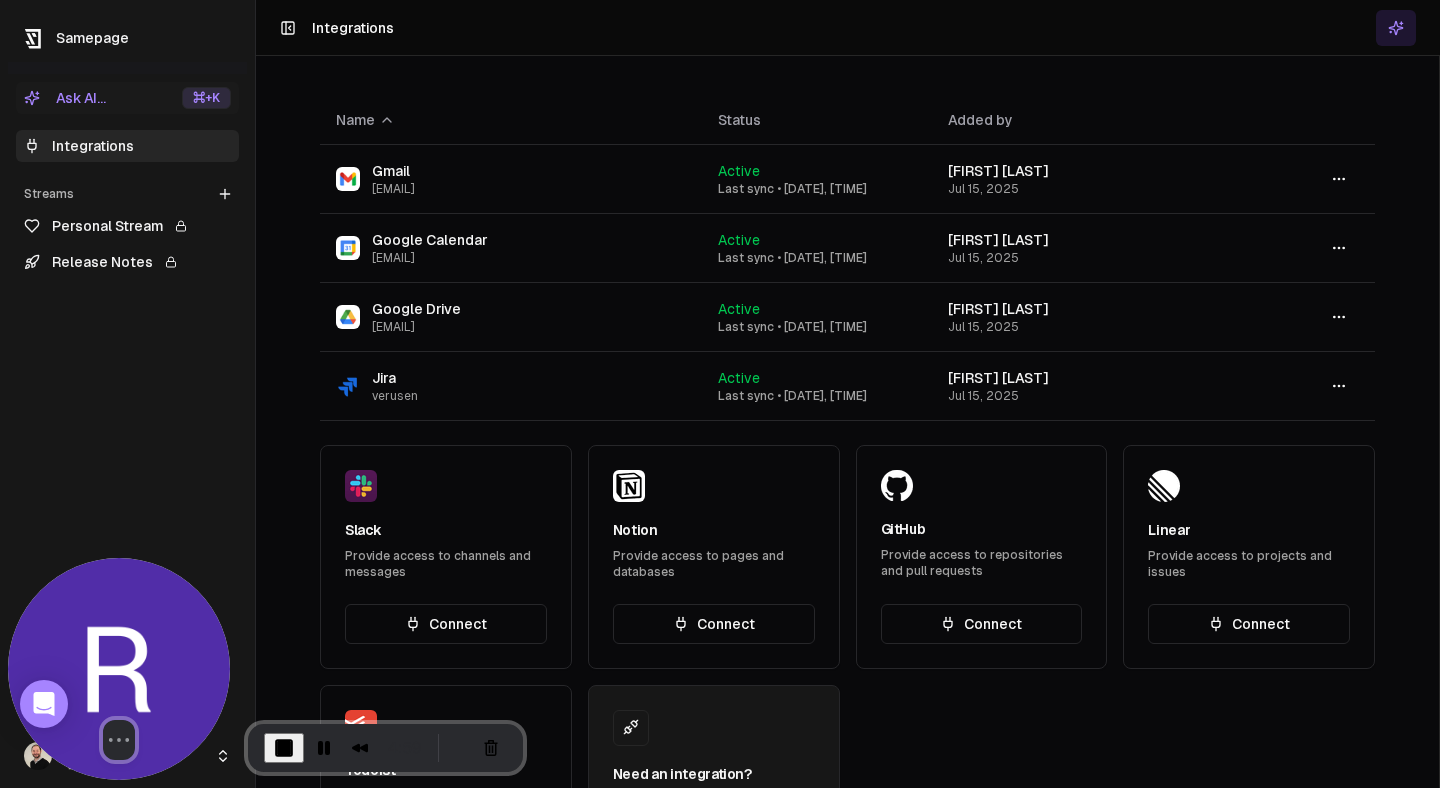 click 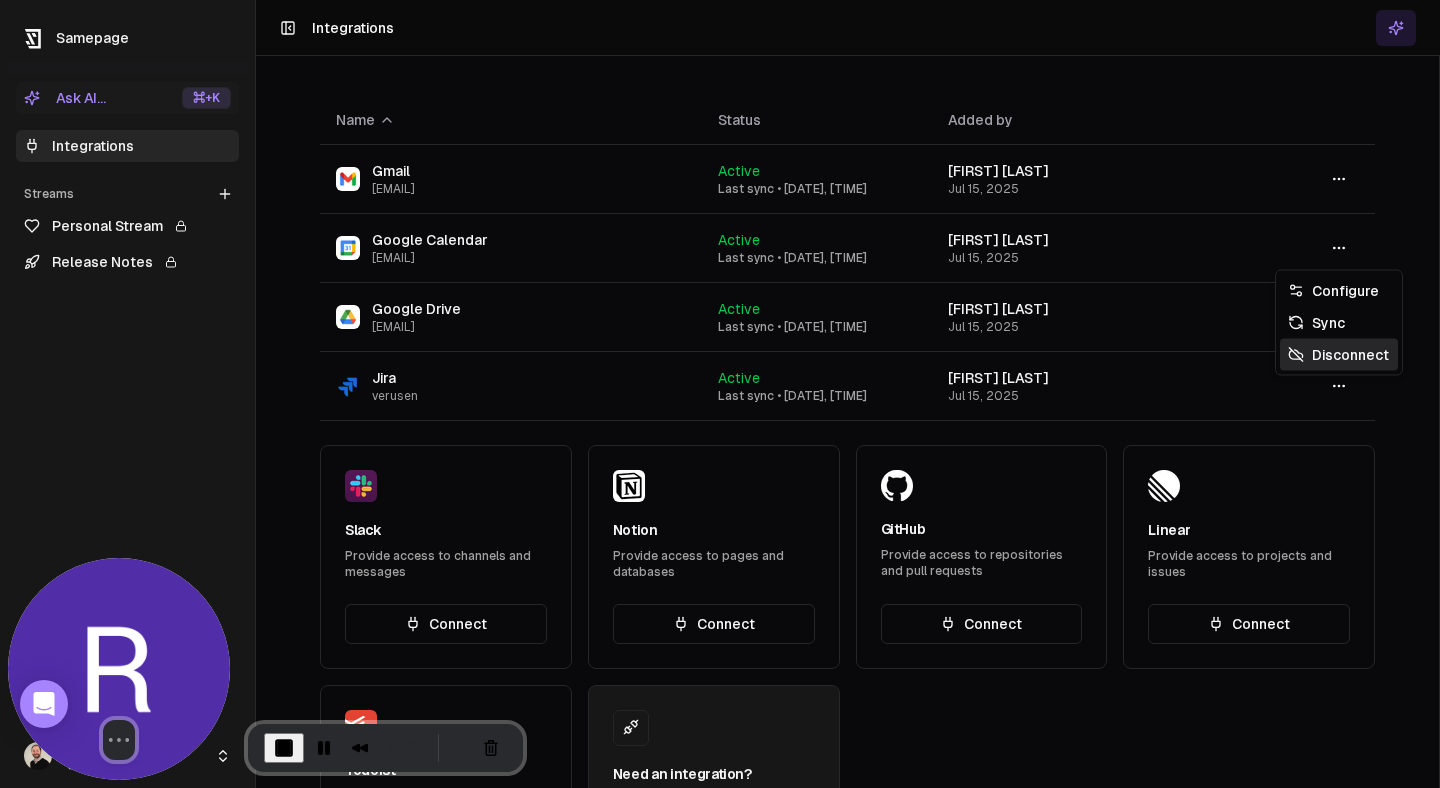 click on "Disconnect" at bounding box center [1339, 355] 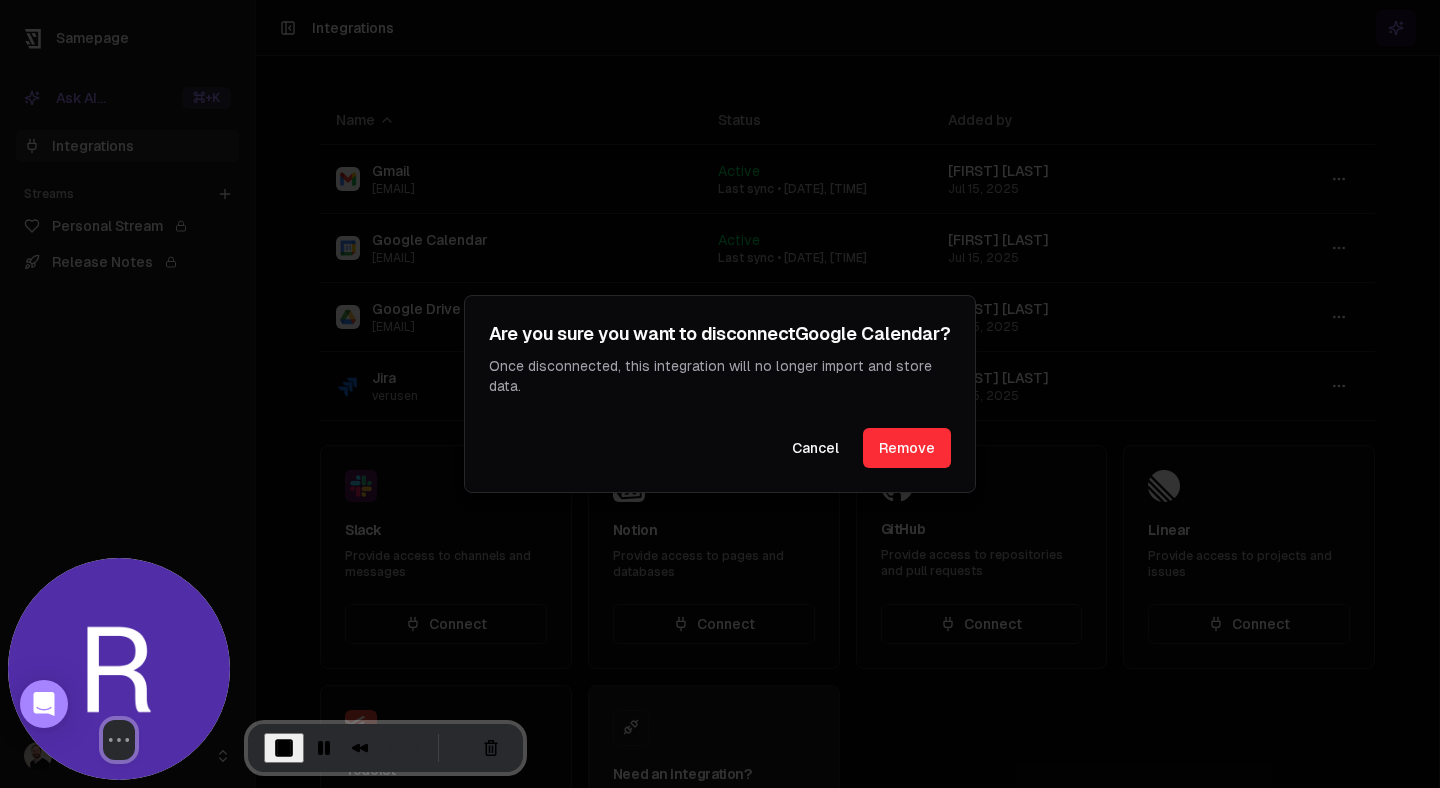 click on "Remove" at bounding box center [907, 448] 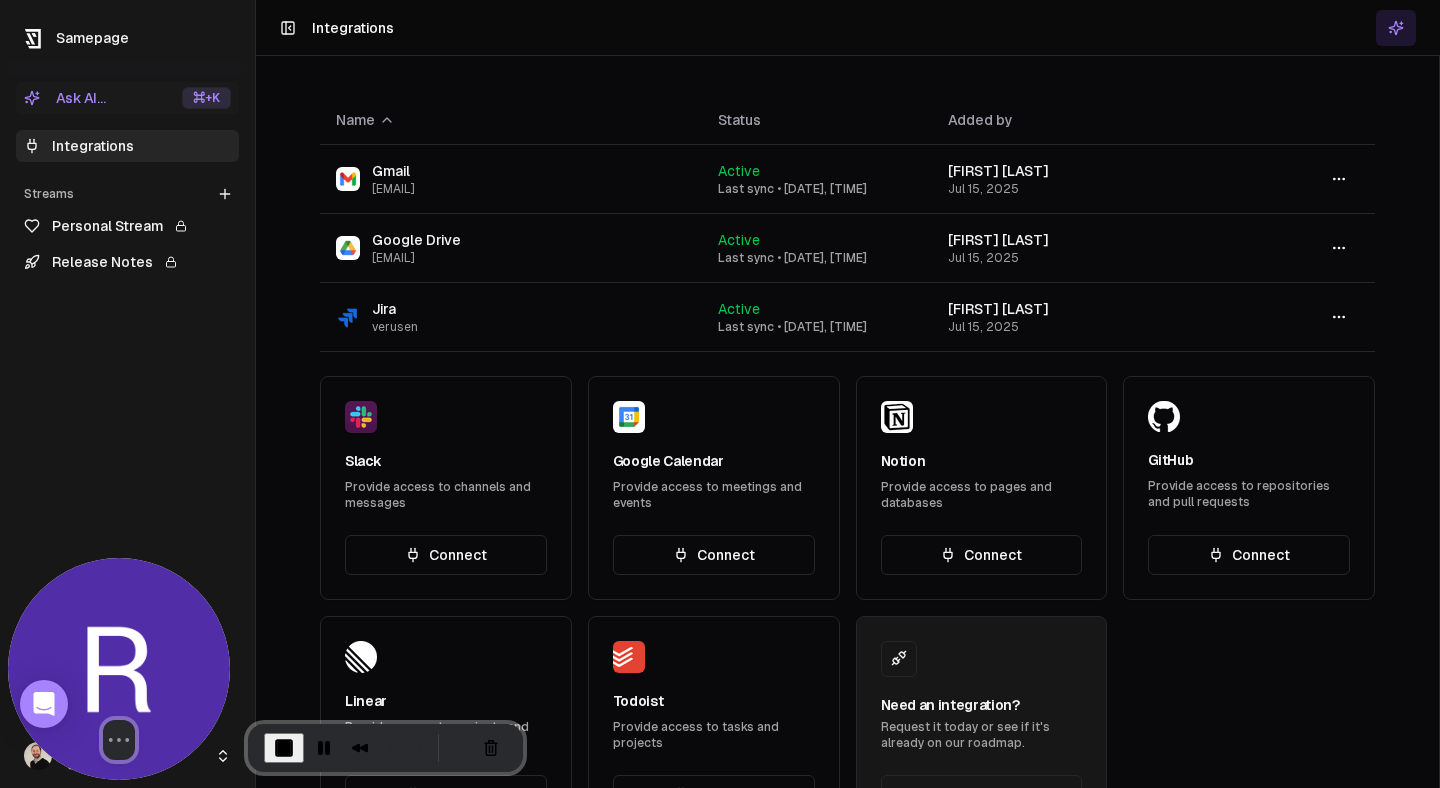 click 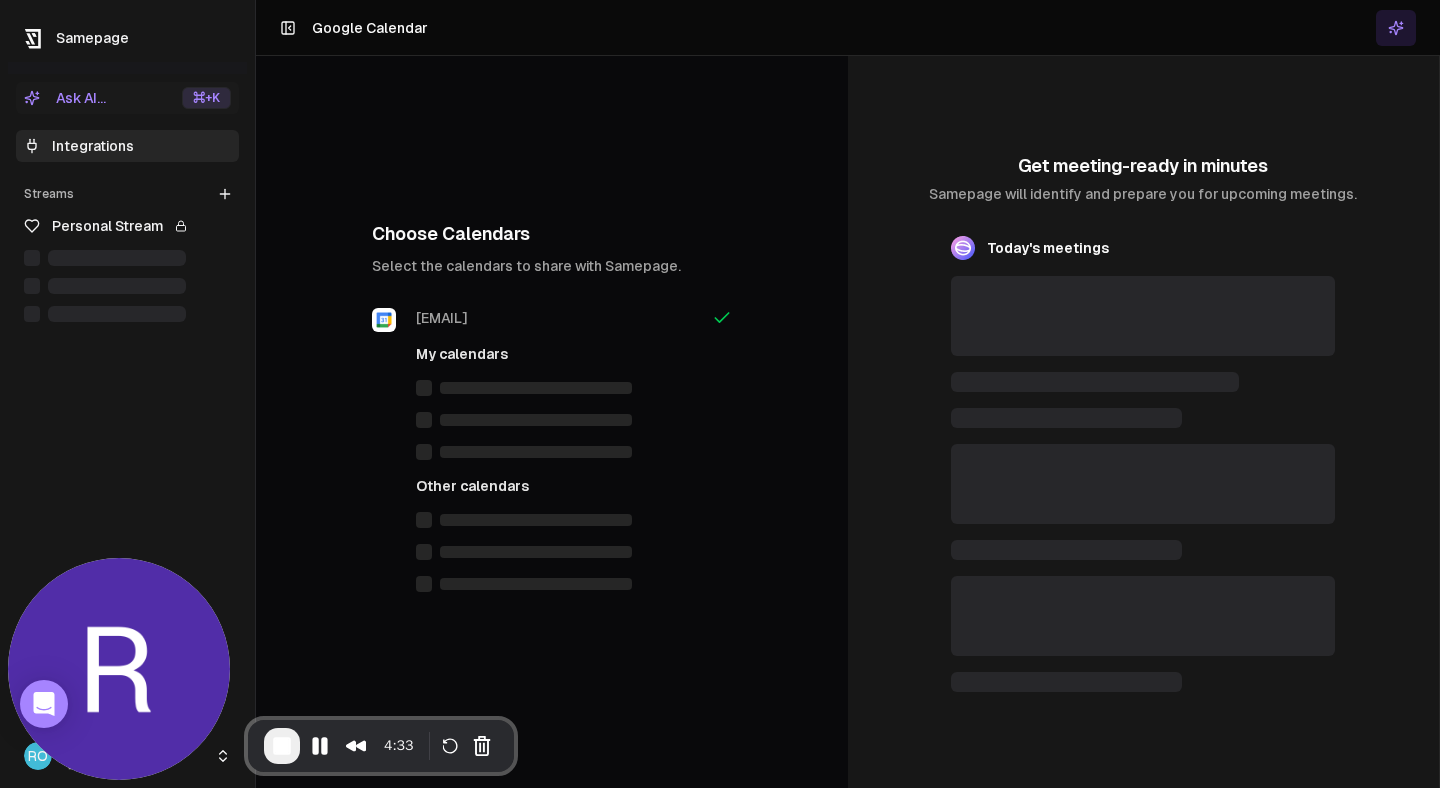 scroll, scrollTop: 0, scrollLeft: 0, axis: both 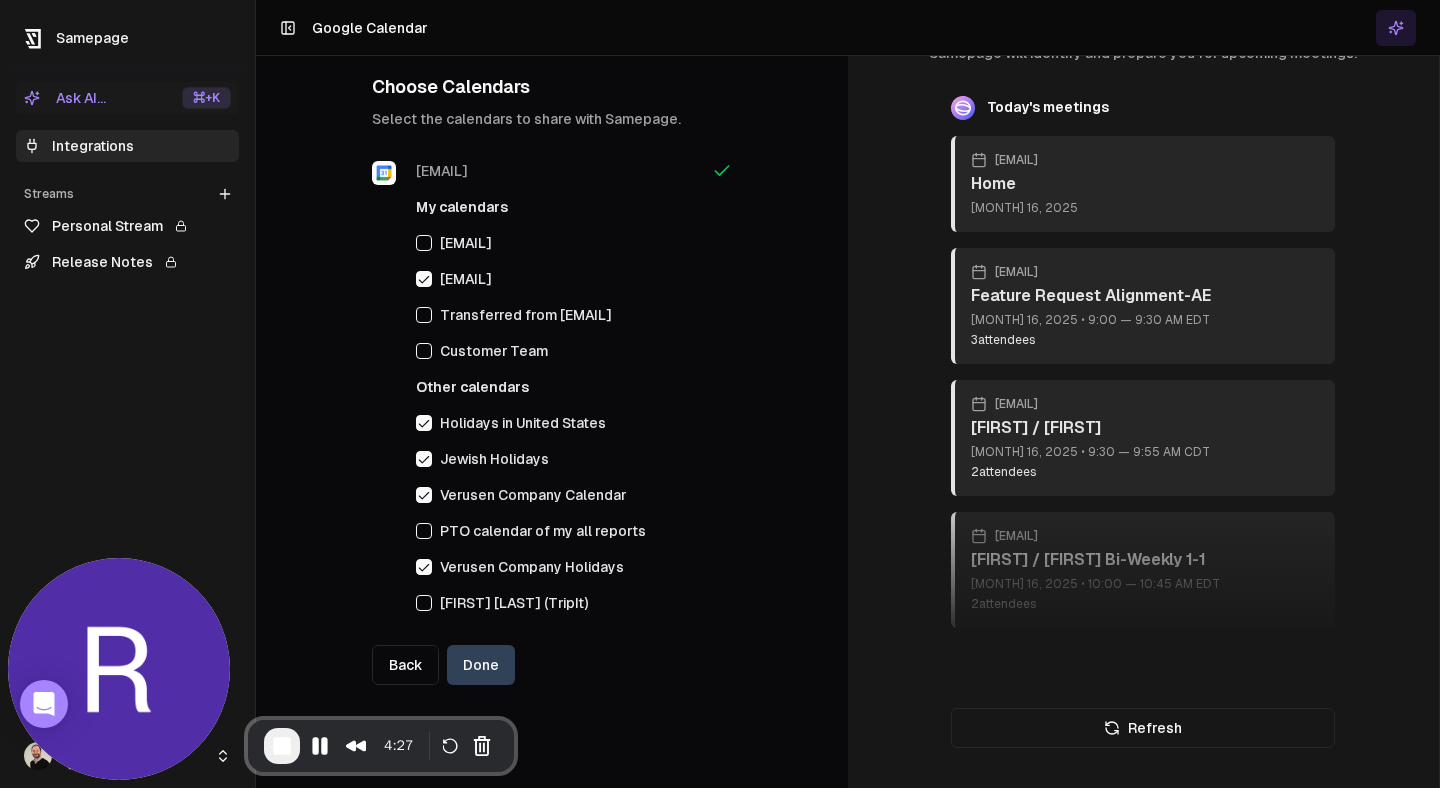 click at bounding box center [424, 459] 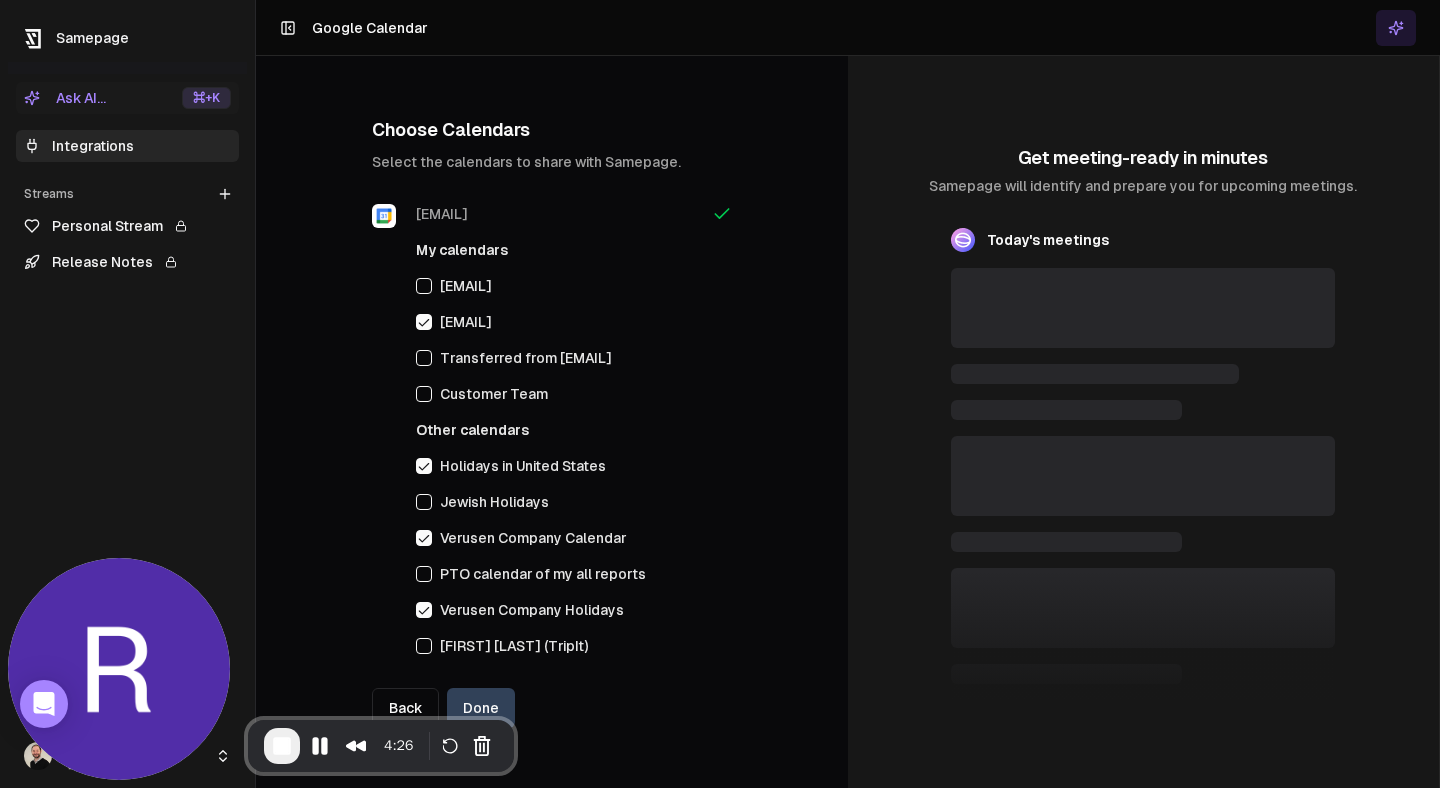 click at bounding box center (424, 502) 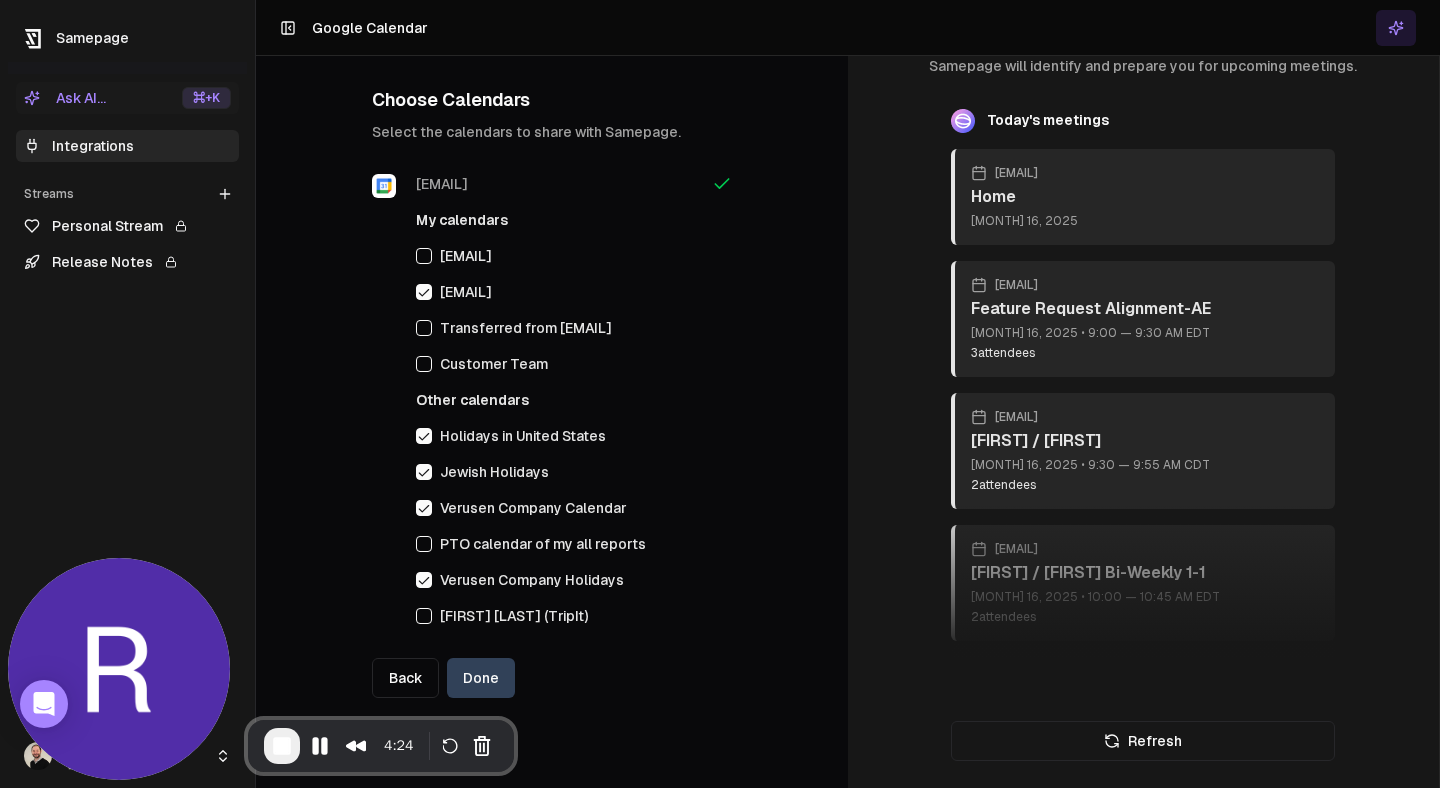 scroll, scrollTop: 85, scrollLeft: 0, axis: vertical 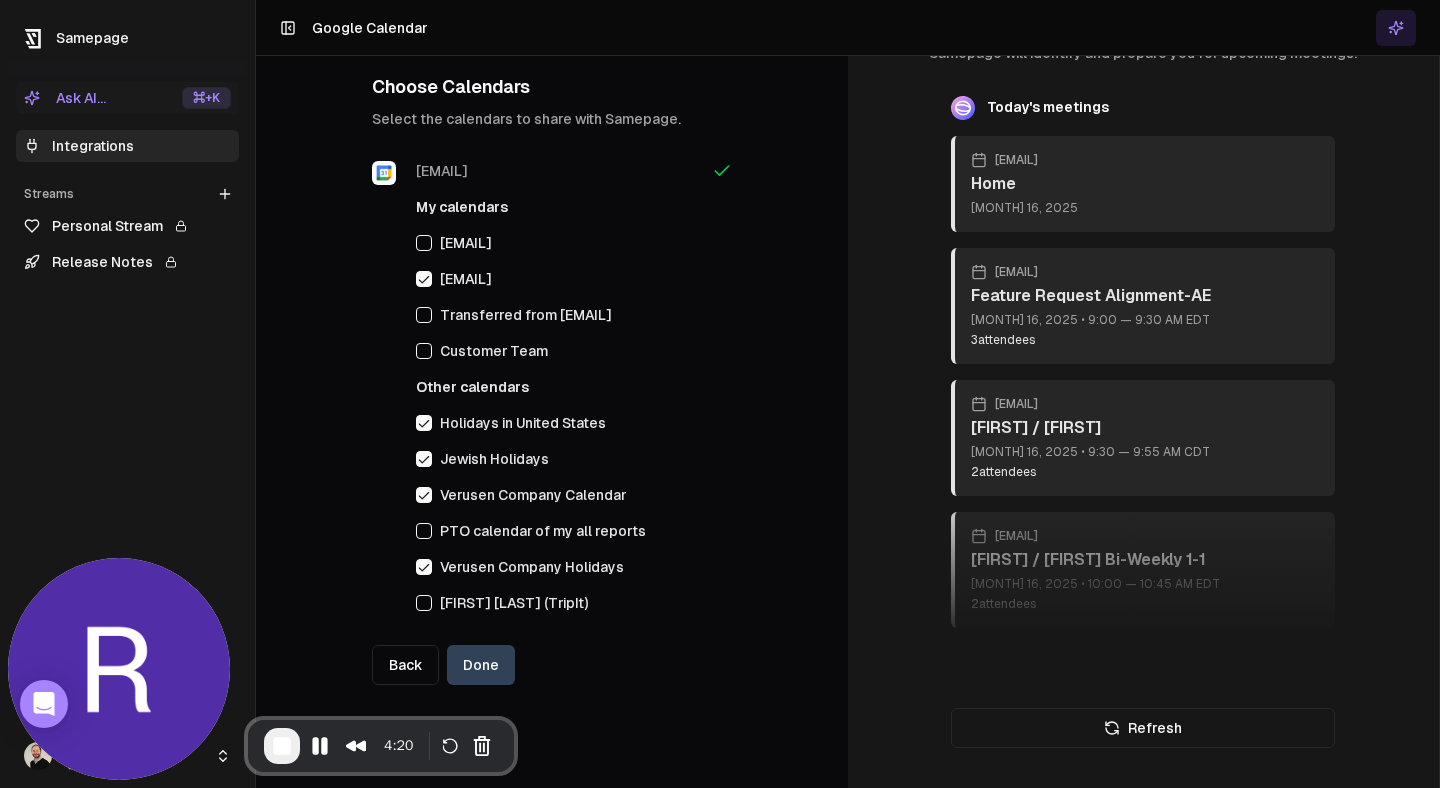 click on "Done" at bounding box center (481, 665) 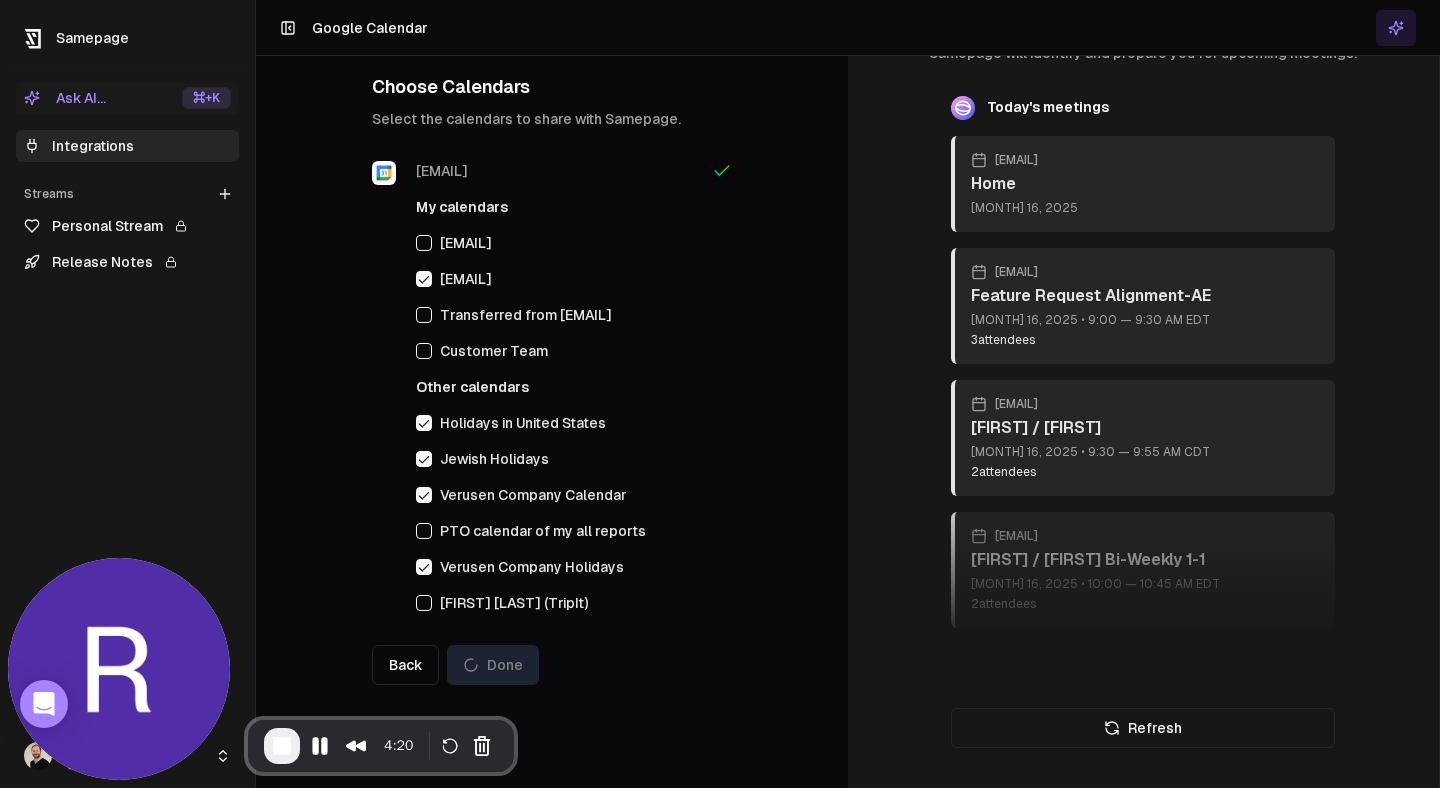 scroll, scrollTop: 0, scrollLeft: 0, axis: both 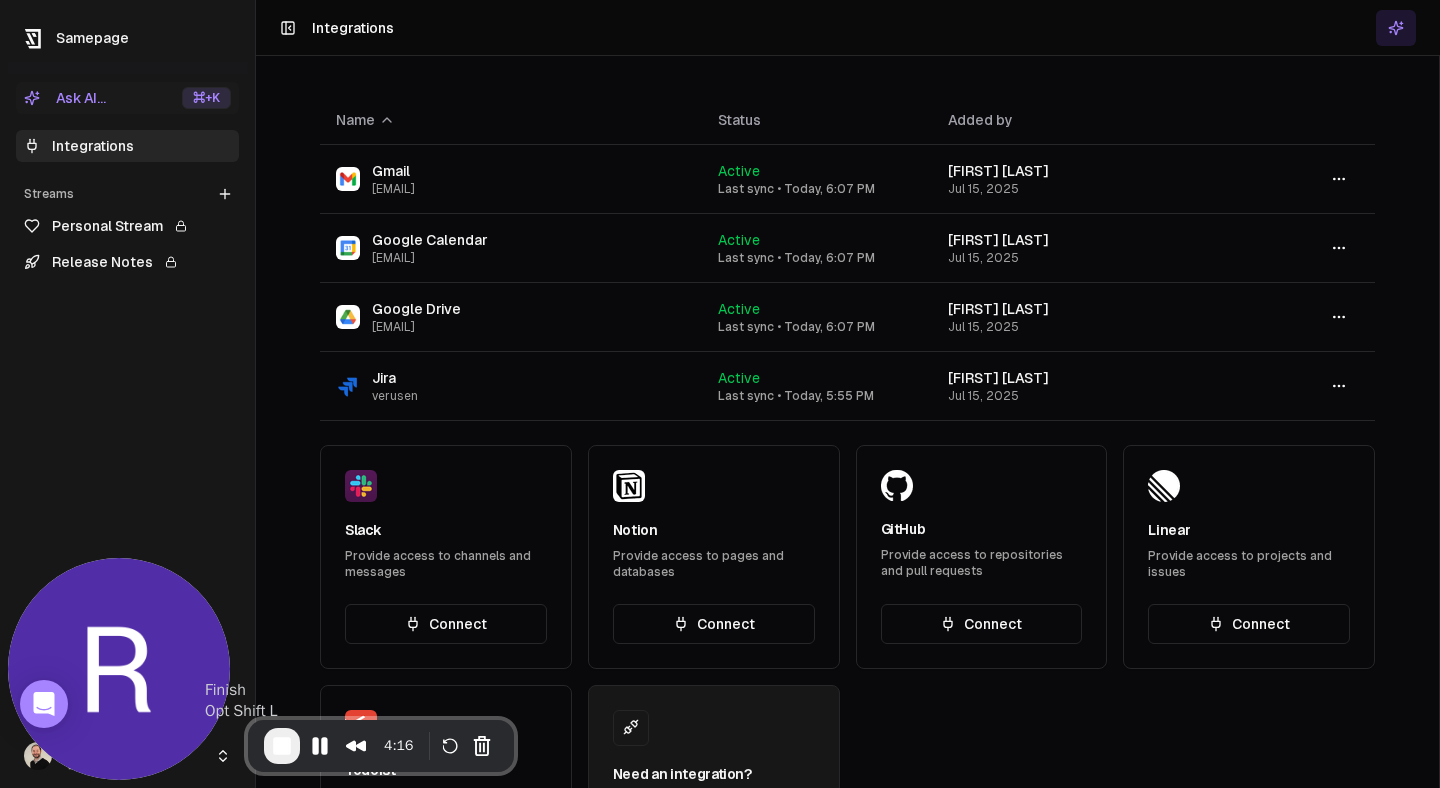 click at bounding box center [282, 746] 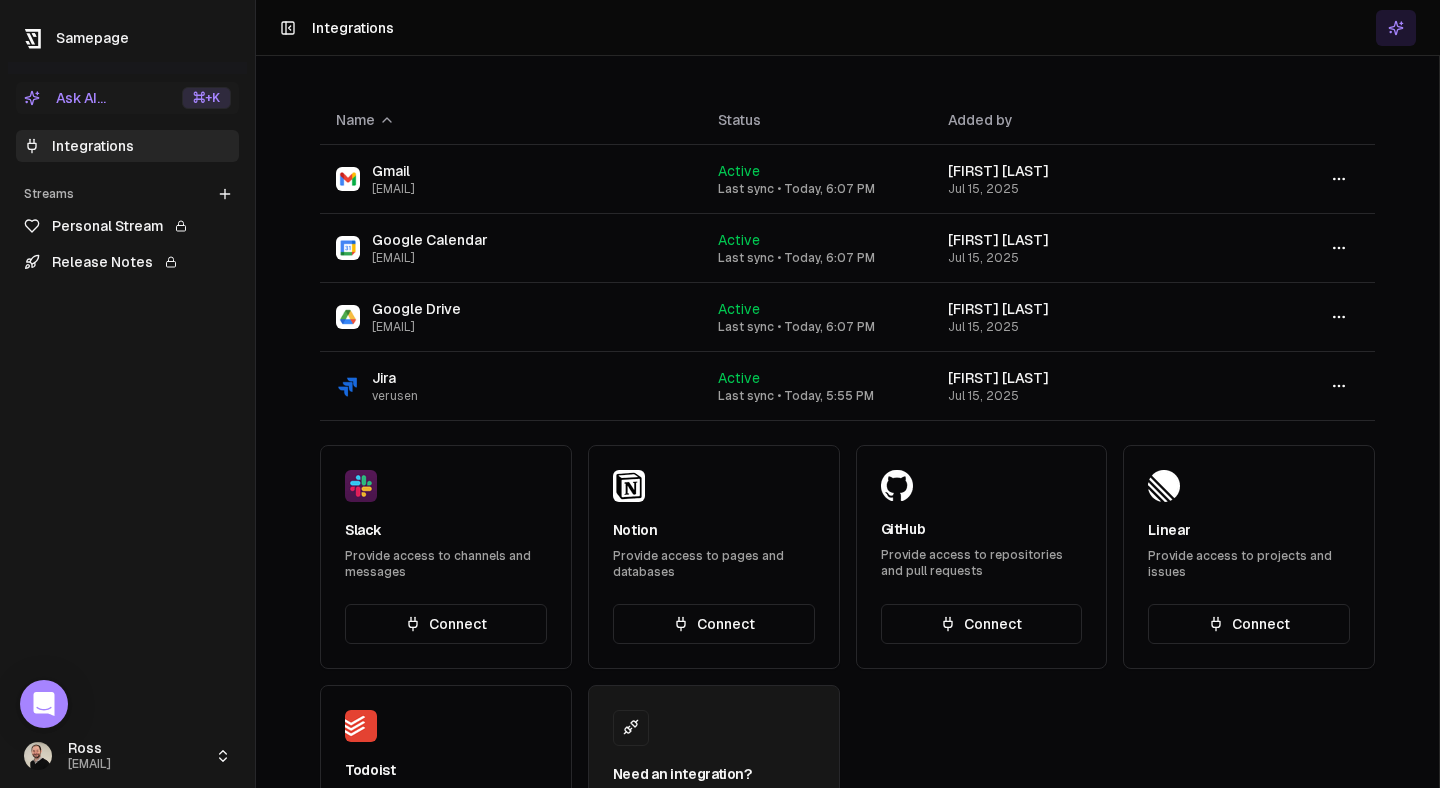 click on "Personal Stream" at bounding box center [127, 226] 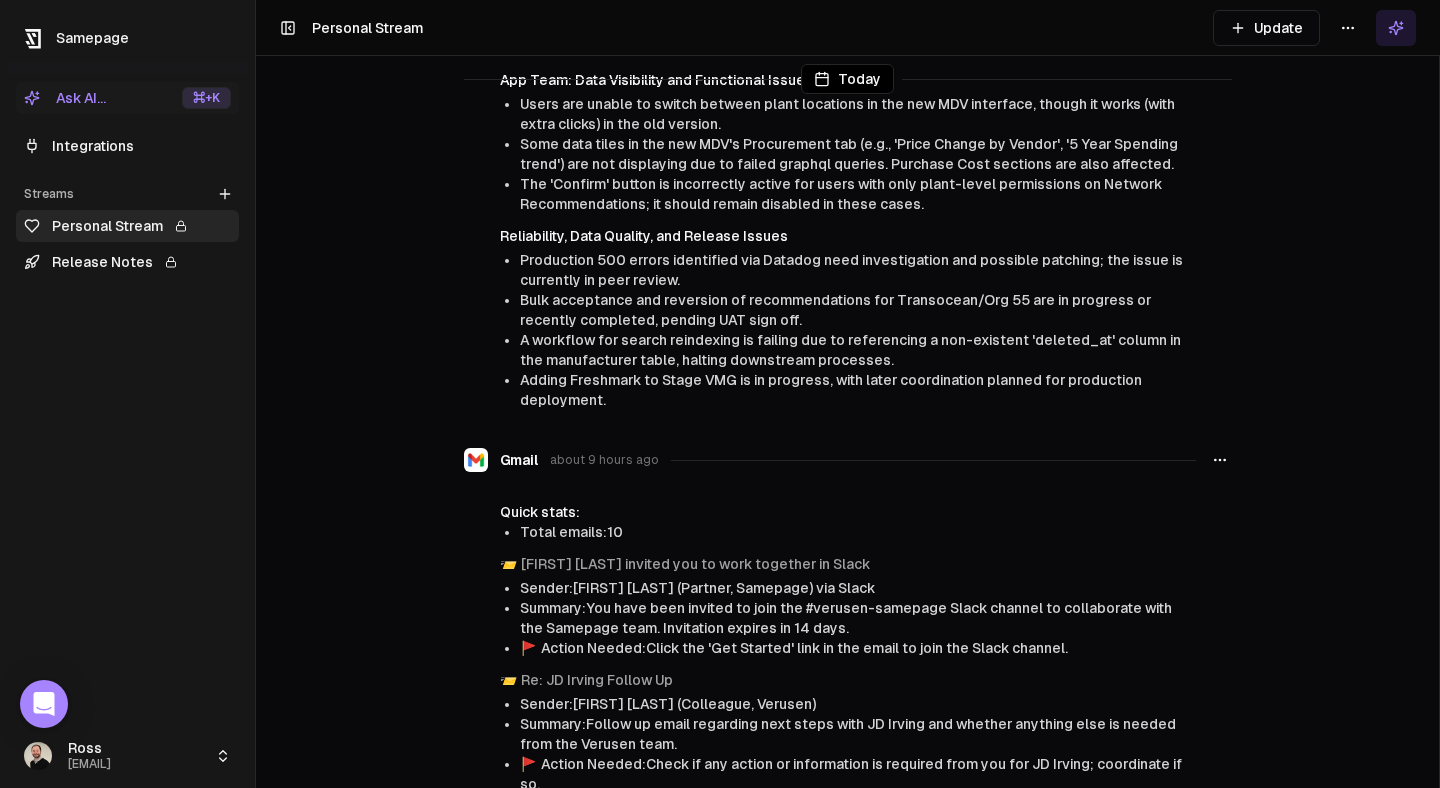 scroll, scrollTop: 0, scrollLeft: 0, axis: both 